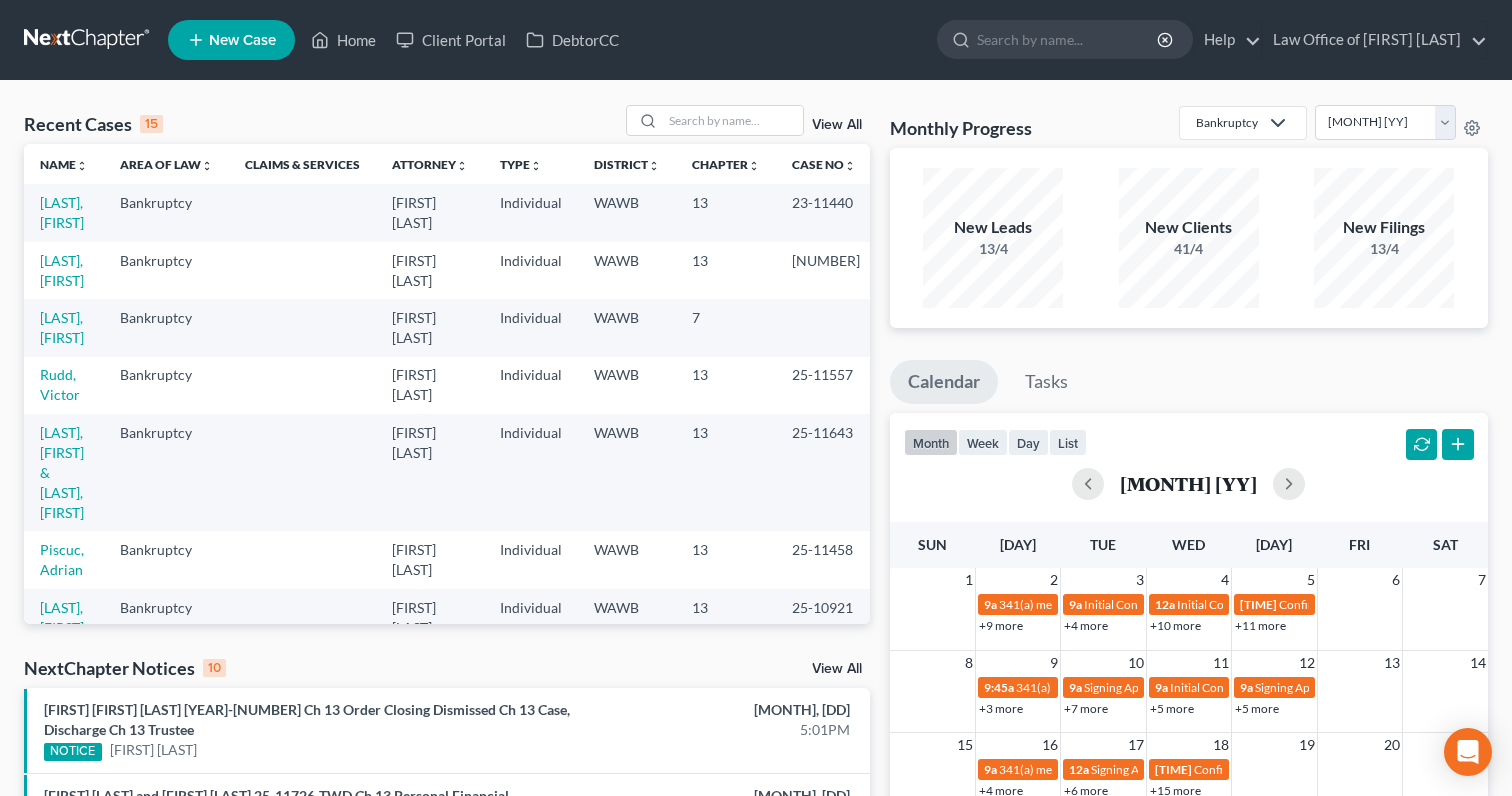 scroll, scrollTop: 0, scrollLeft: 0, axis: both 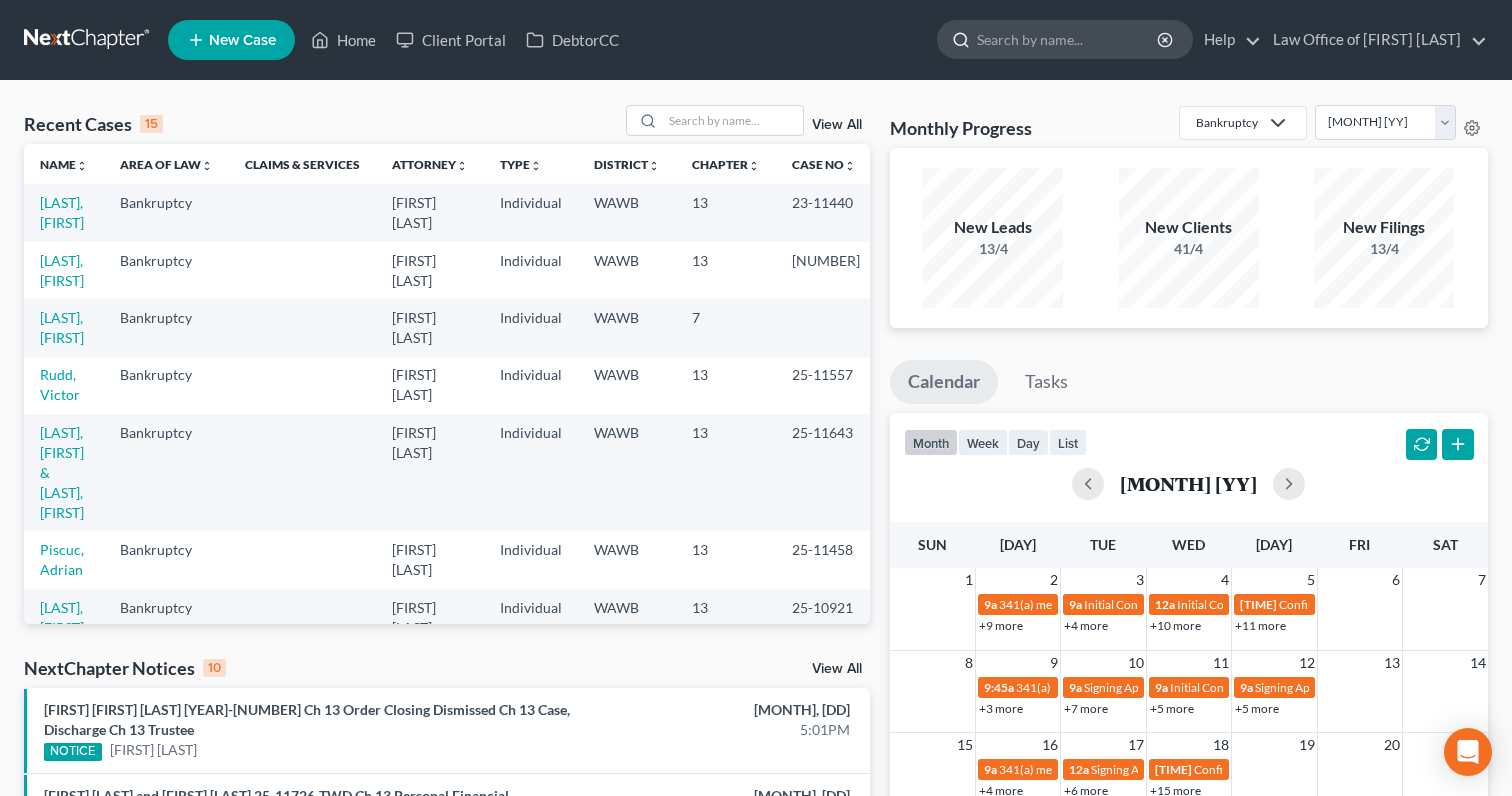 click at bounding box center (1068, 39) 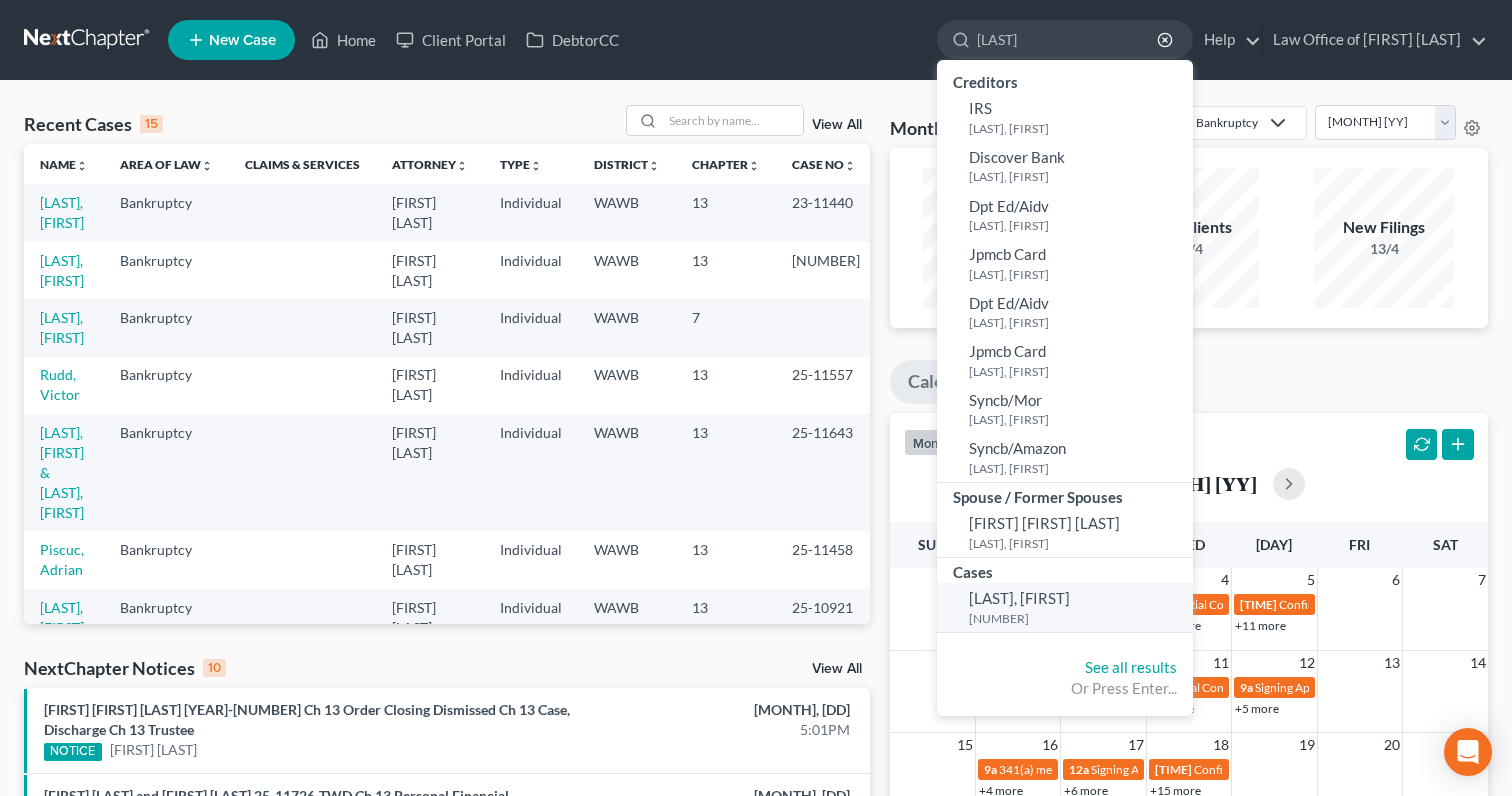 click on "[LAST], [FIRST] 24-10976" at bounding box center (1065, 607) 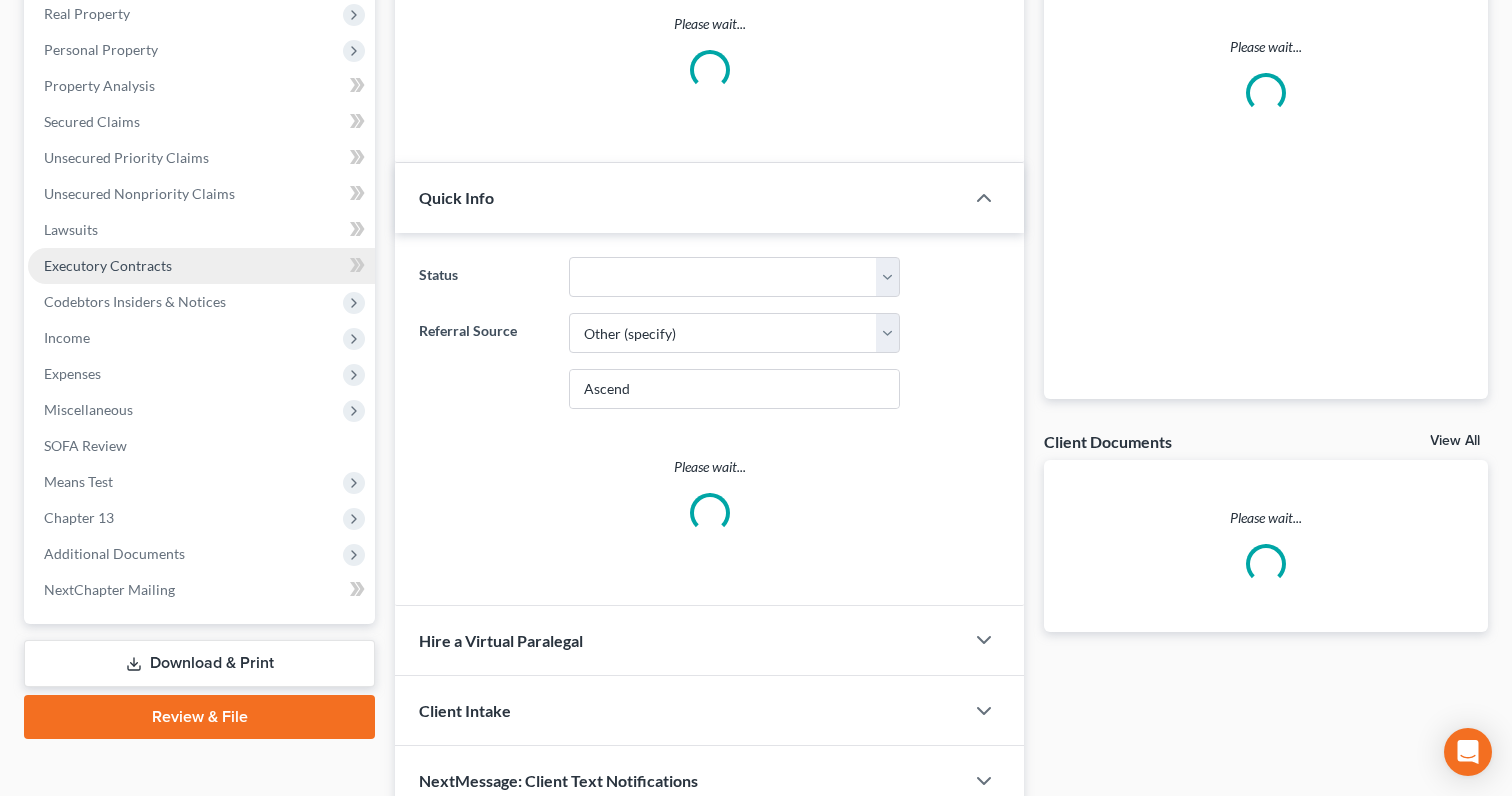 scroll, scrollTop: 416, scrollLeft: 0, axis: vertical 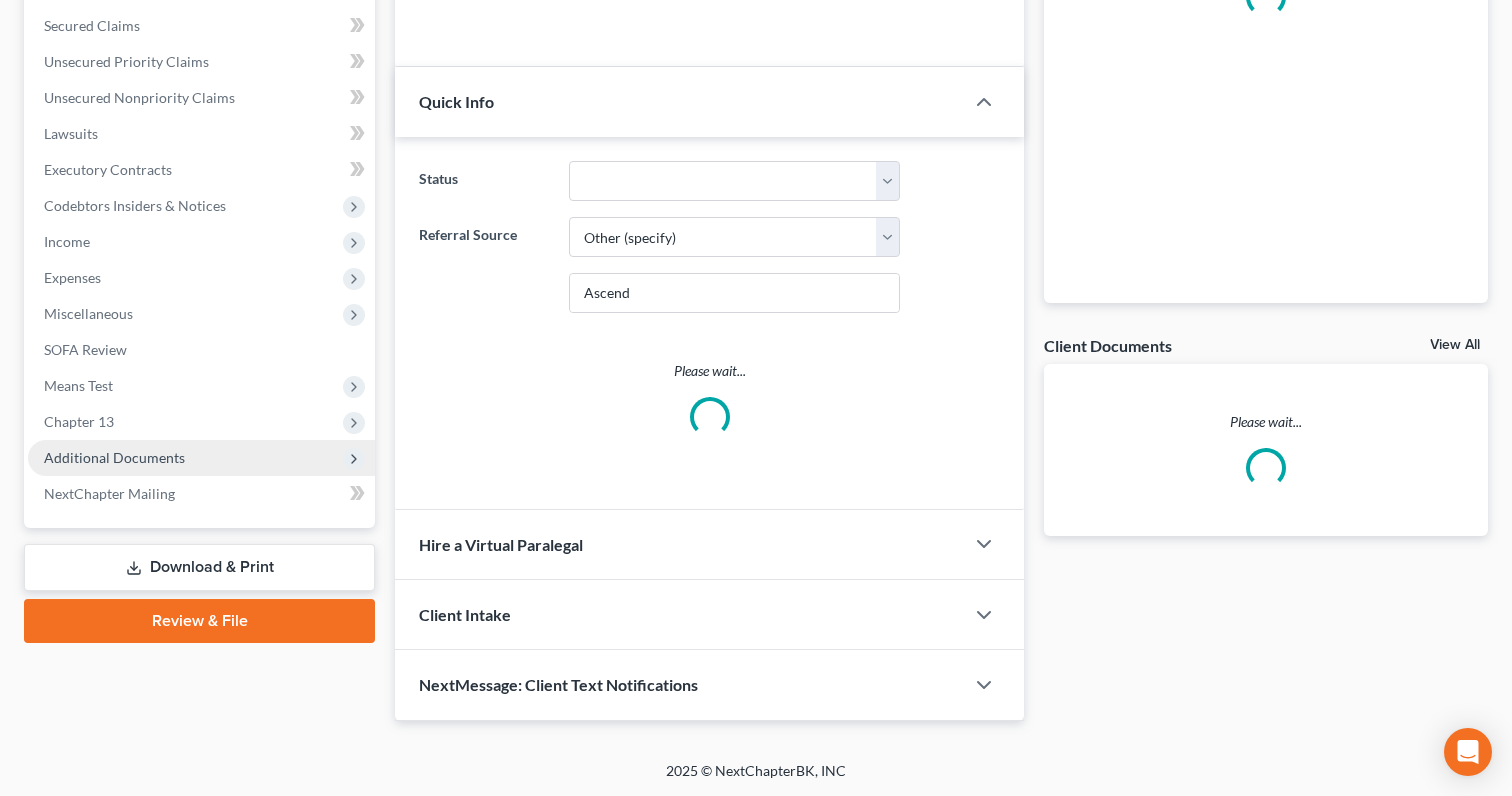 click on "Additional Documents" at bounding box center (0, 0) 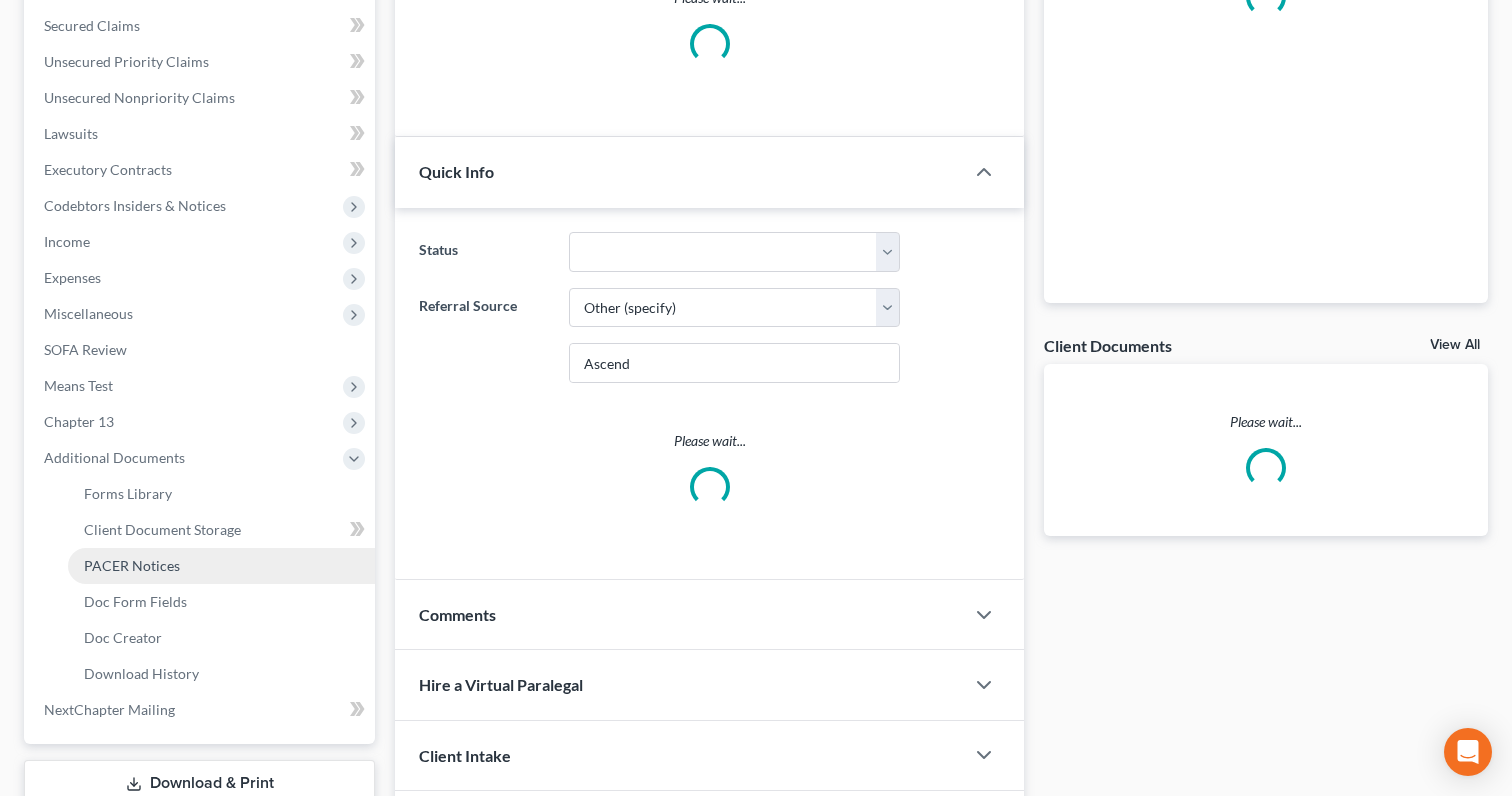 click on "PACER Notices" at bounding box center (132, 565) 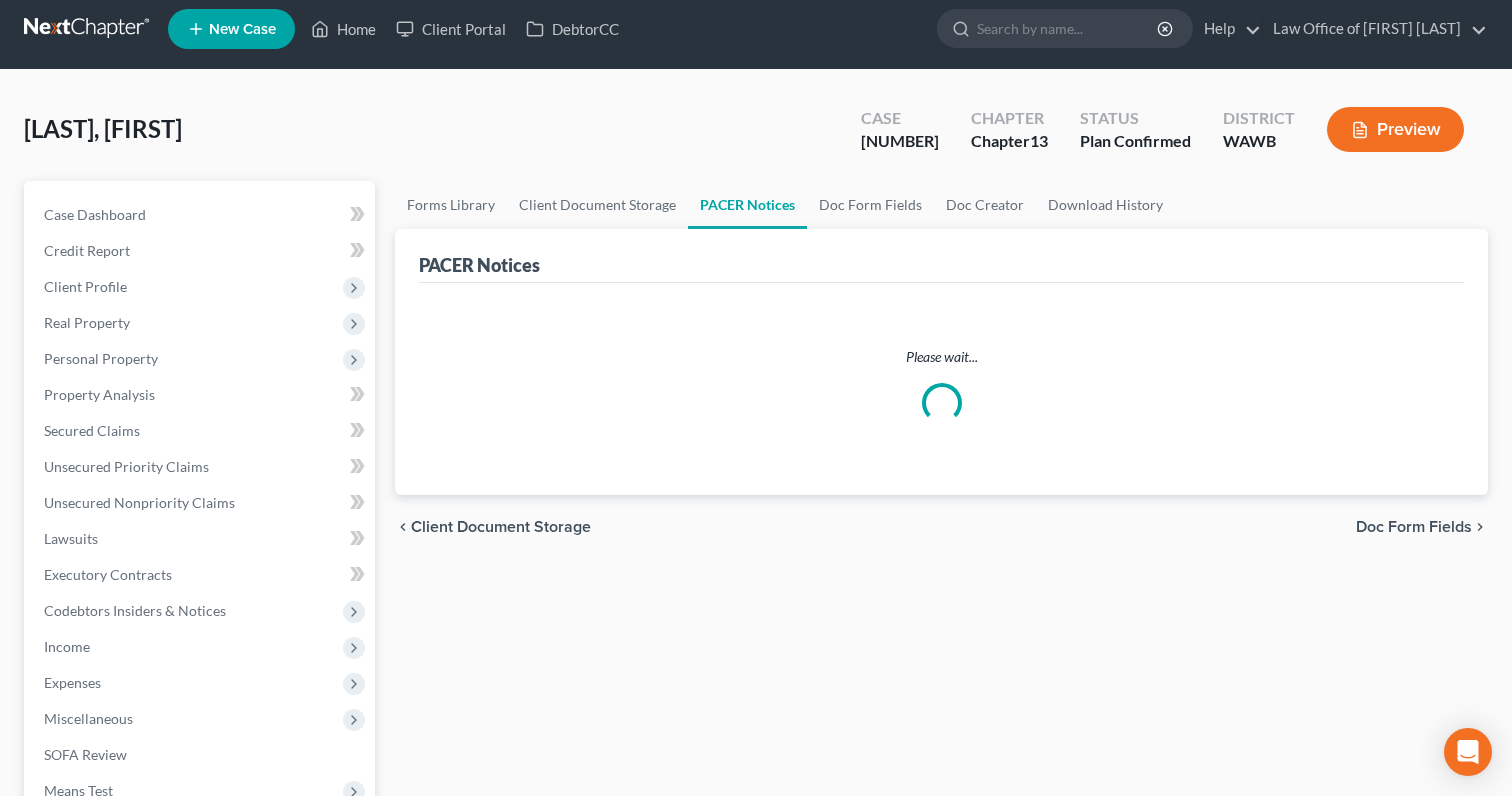 scroll, scrollTop: 0, scrollLeft: 0, axis: both 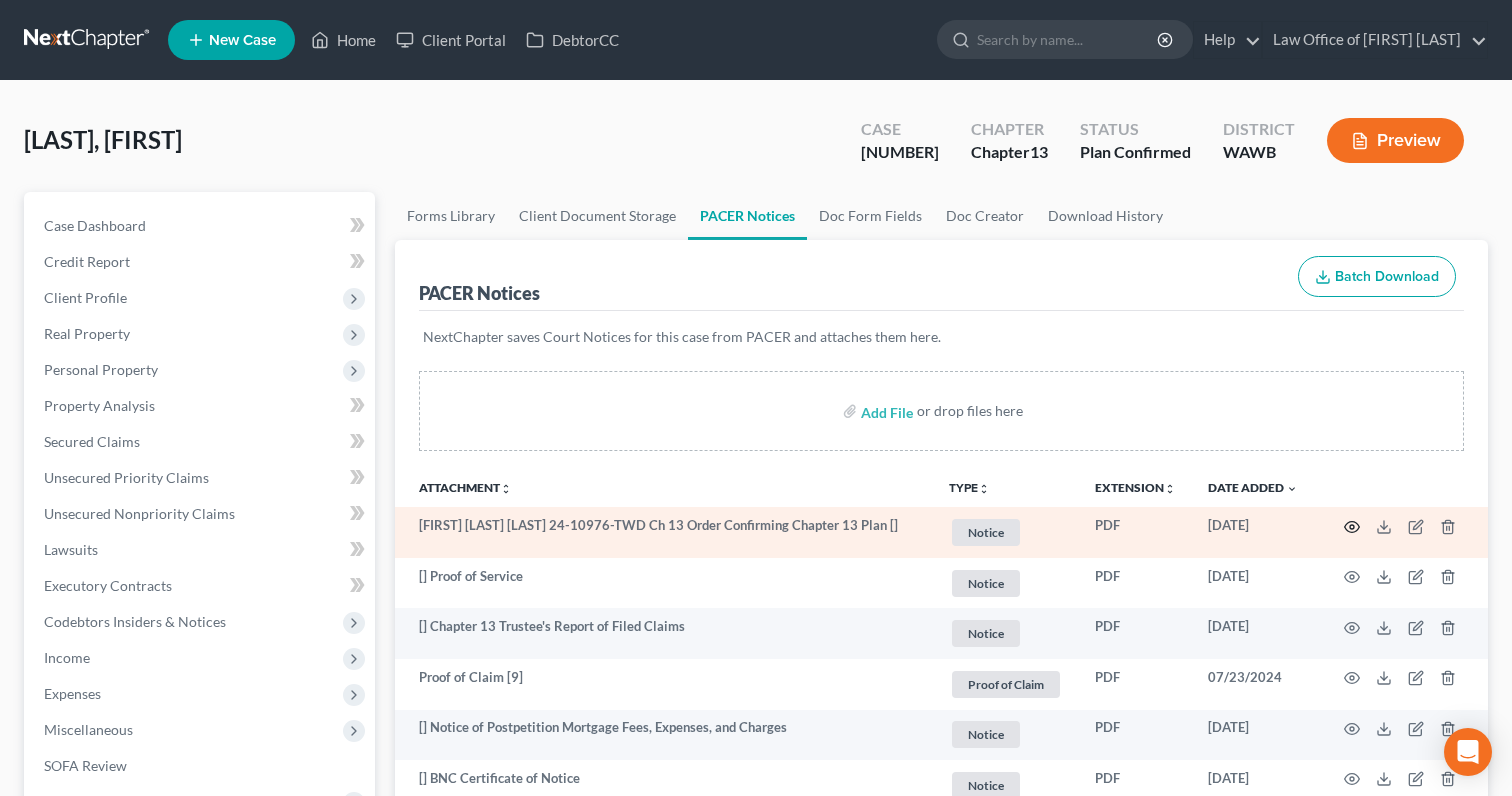 click at bounding box center (1352, 527) 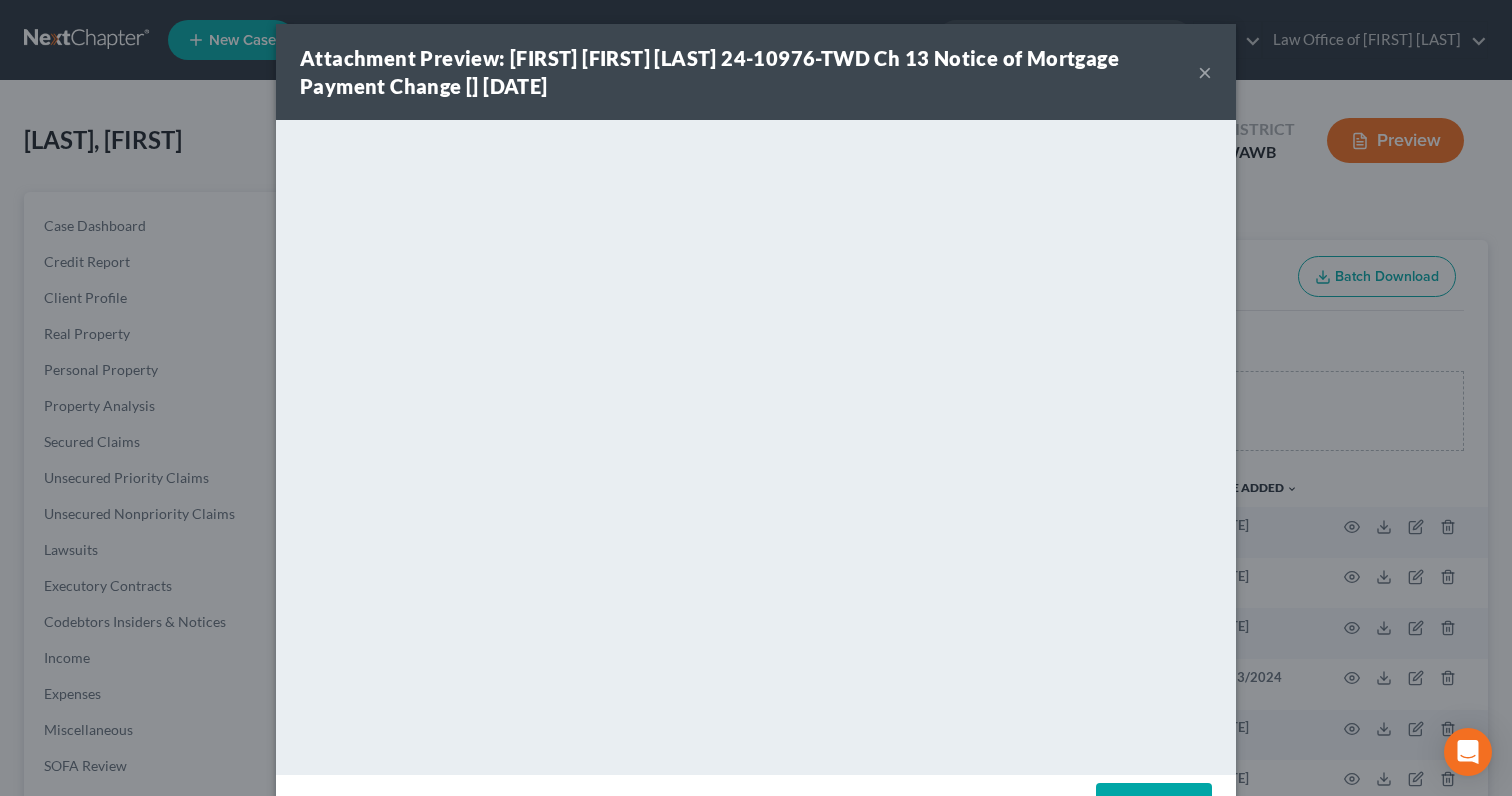 click on "×" at bounding box center [1205, 72] 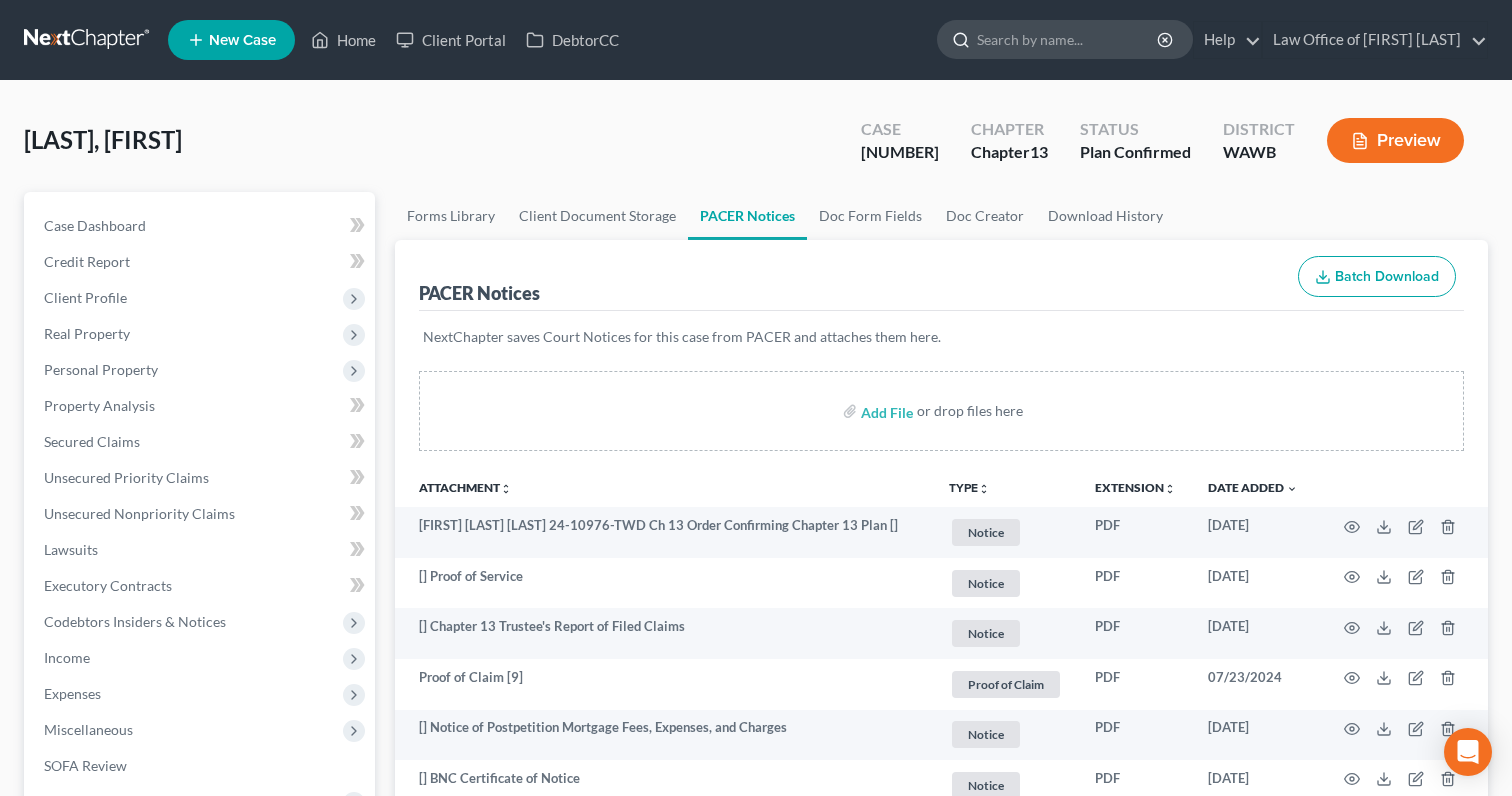 click at bounding box center [1068, 39] 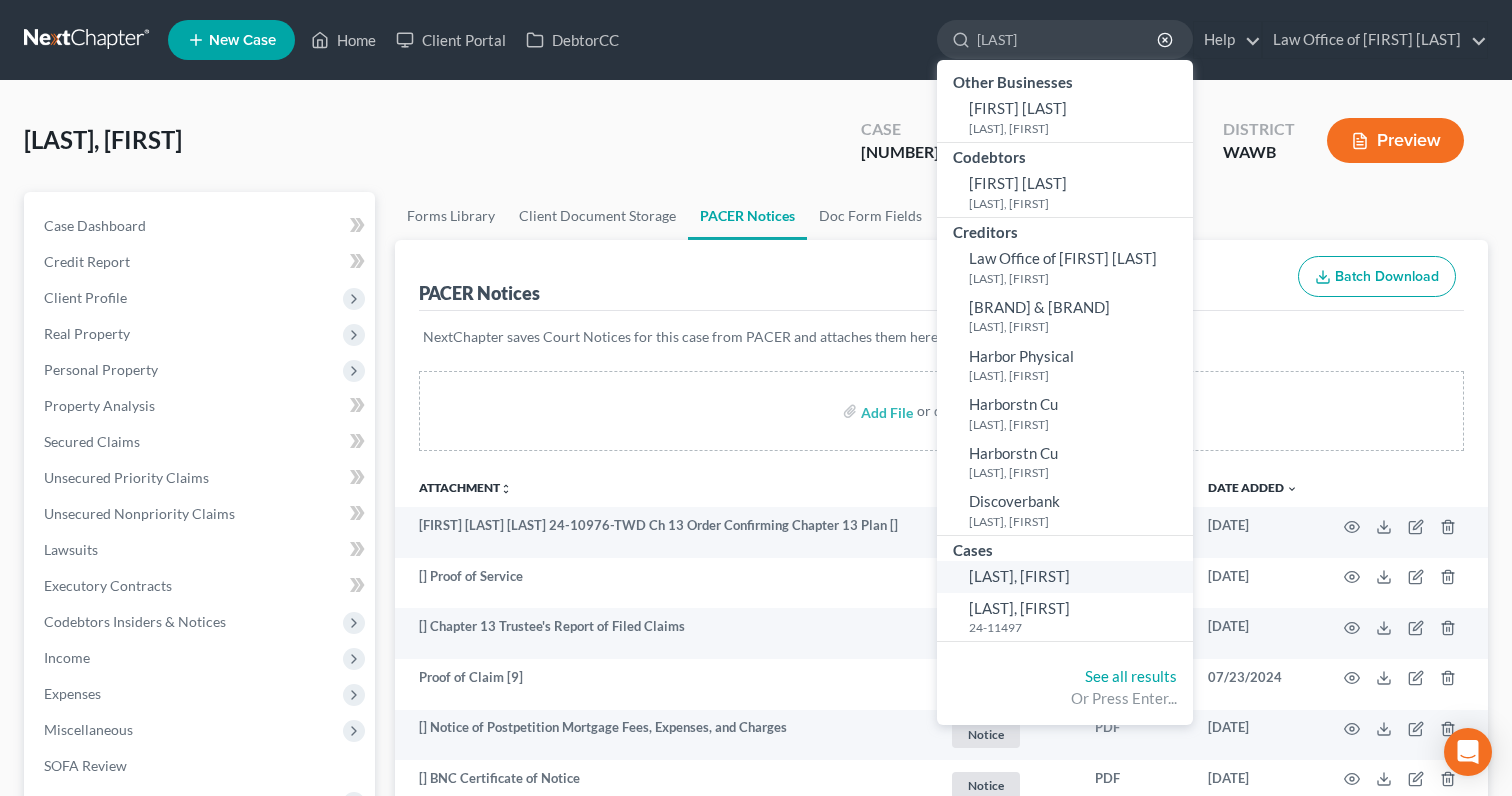 type on "[LAST]" 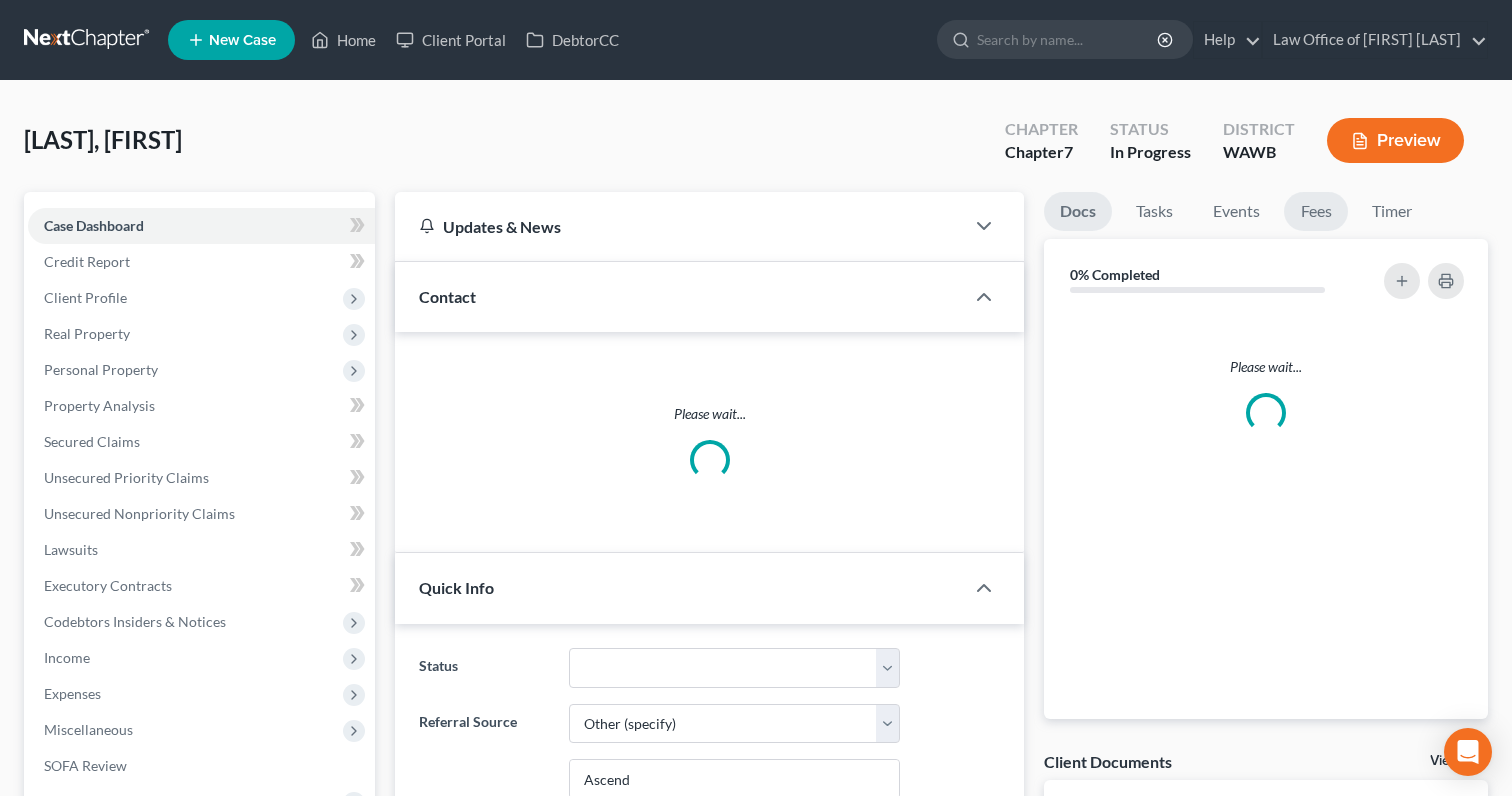 click on "Fees" at bounding box center [1078, 211] 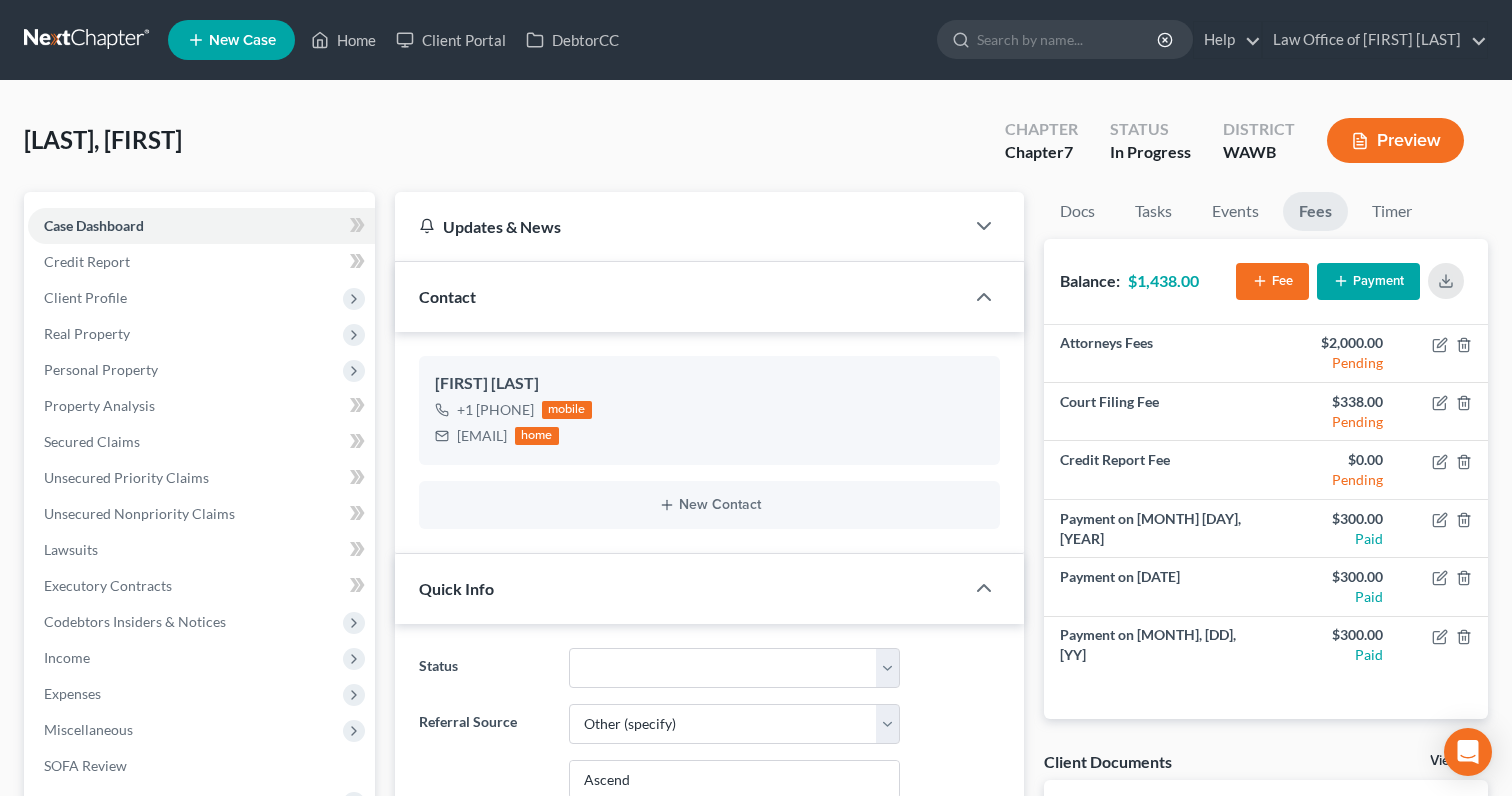 click on "Payment" at bounding box center (1368, 281) 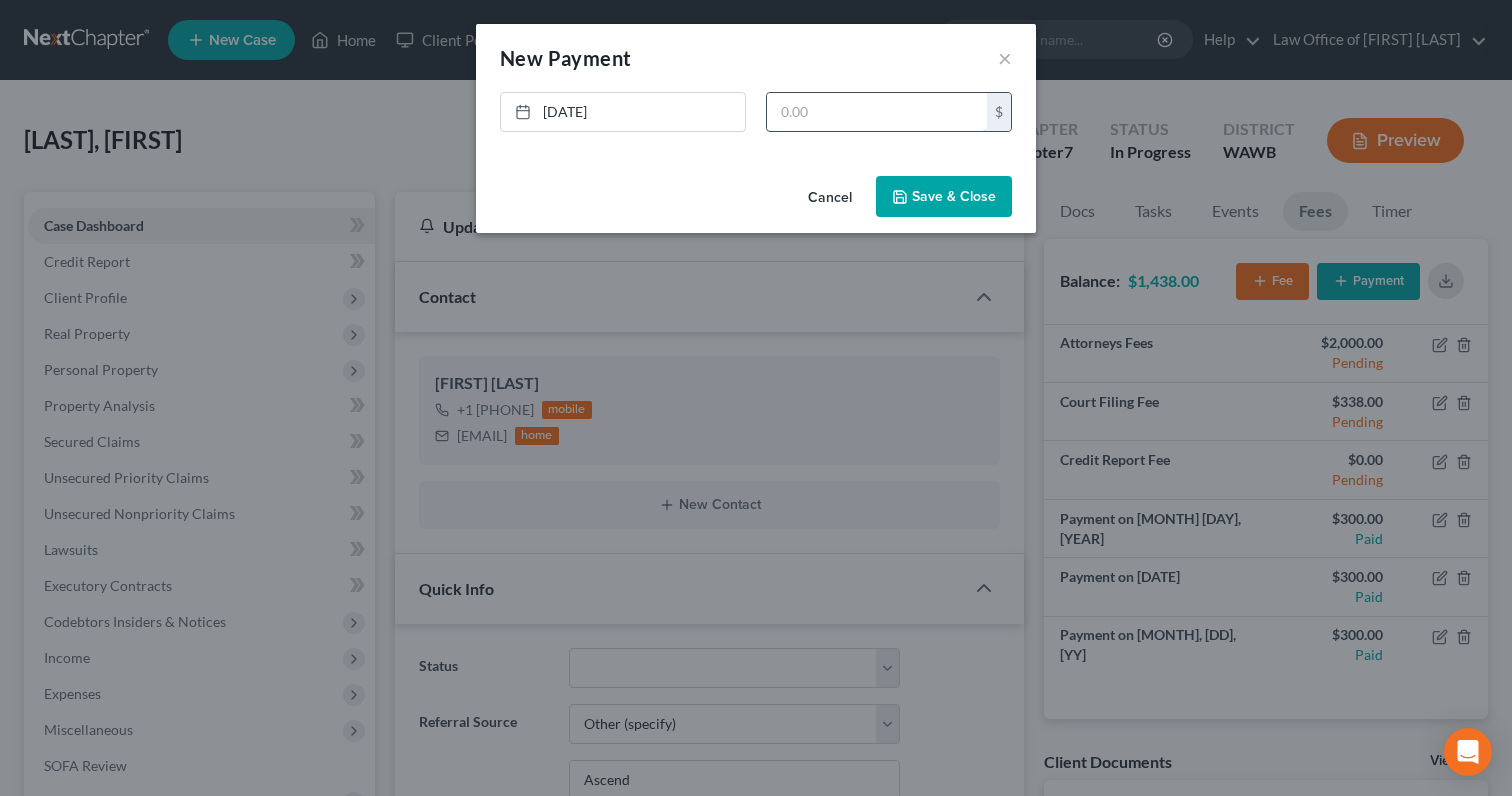 click at bounding box center (877, 112) 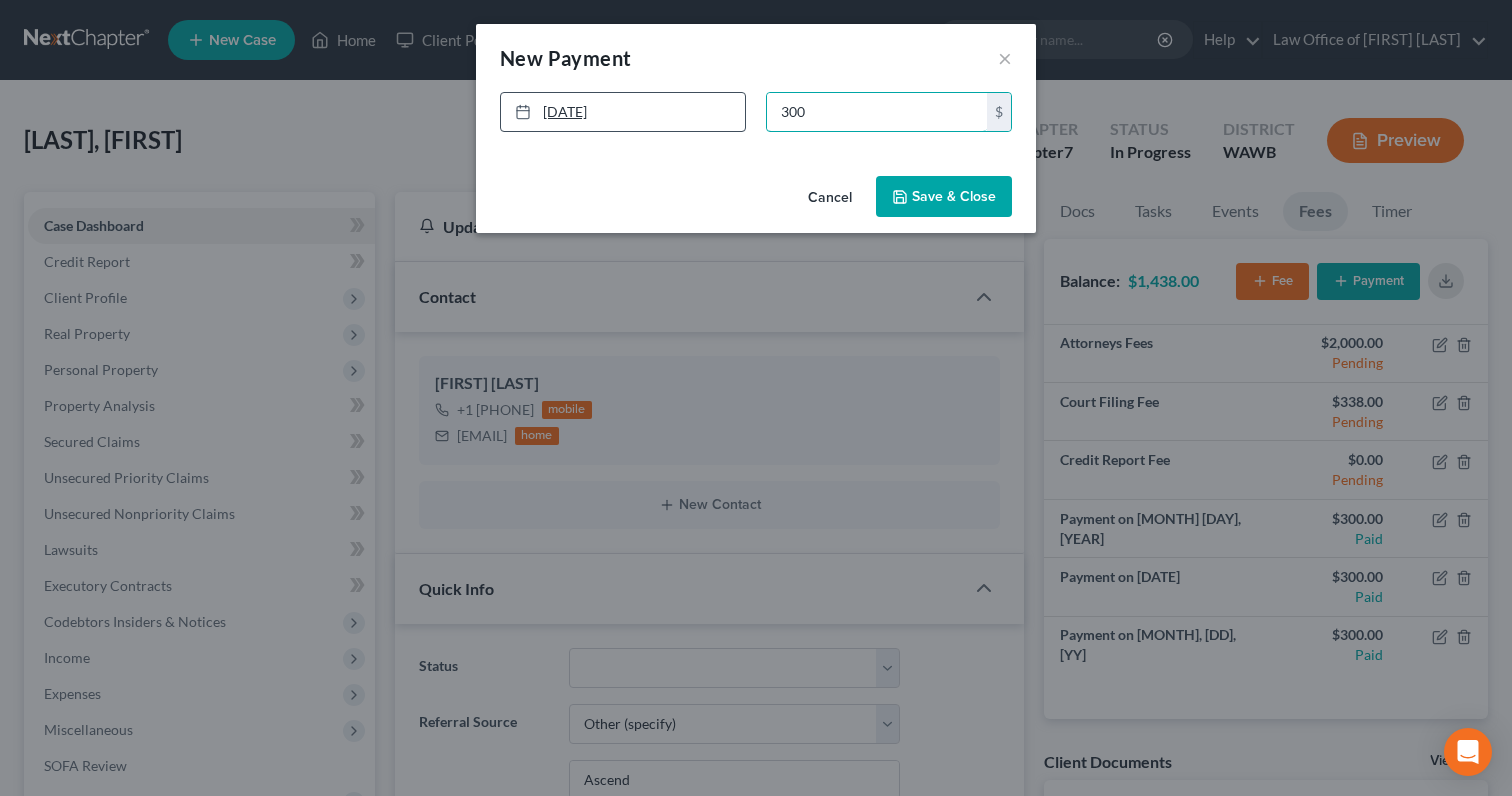type on "300" 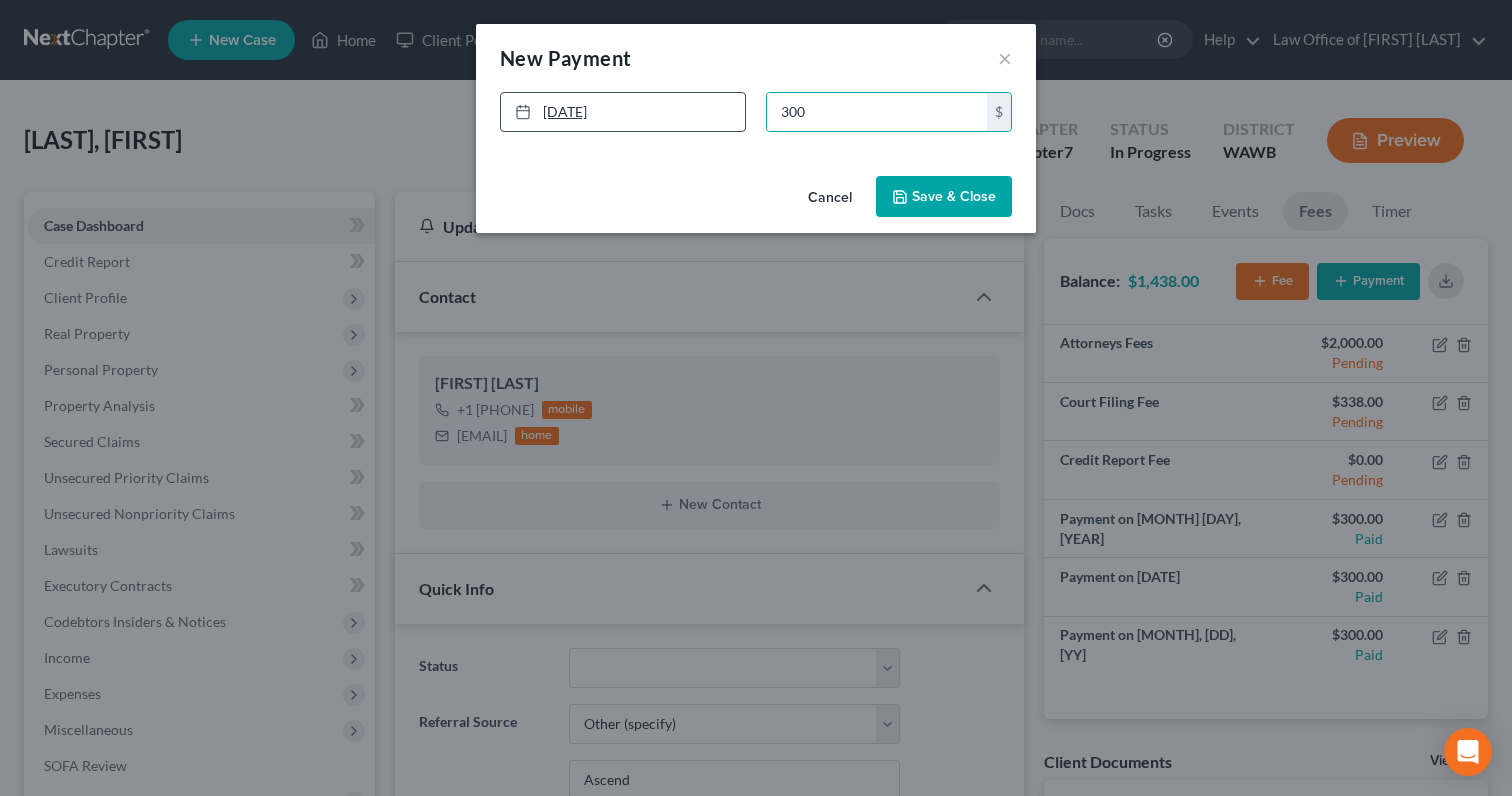 click on "[DATE]" at bounding box center [623, 112] 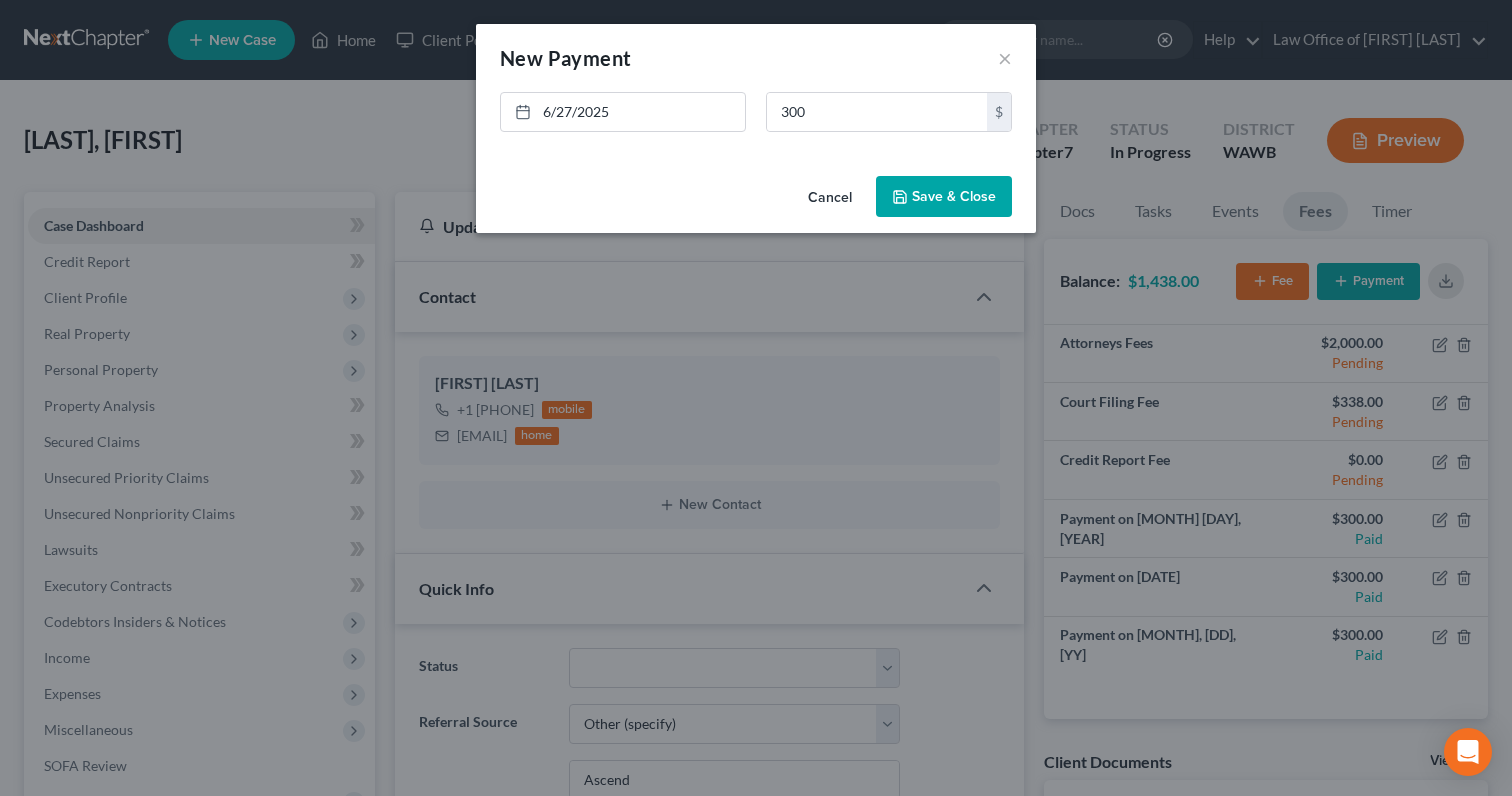 click on "Save & Close" at bounding box center (944, 197) 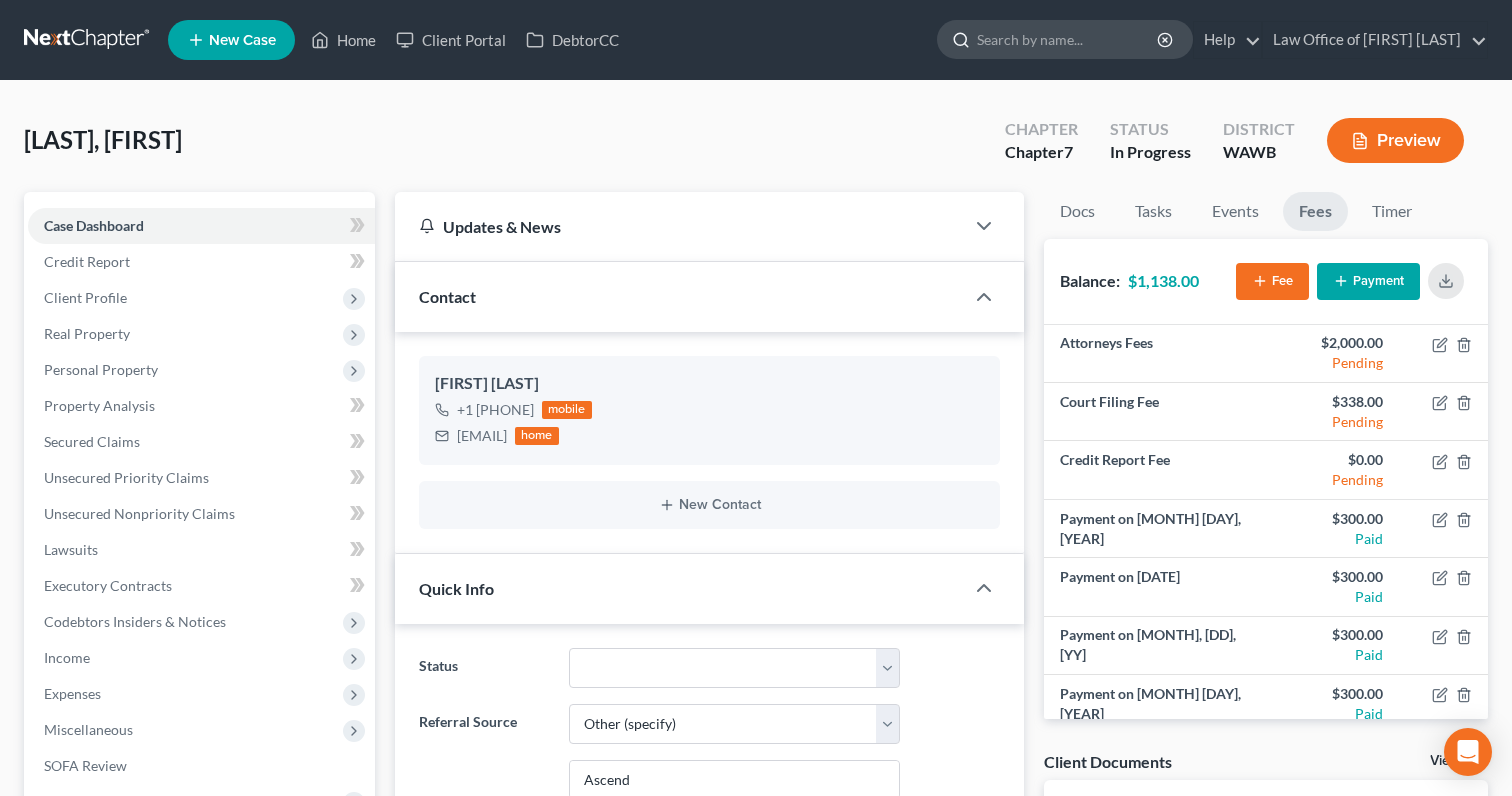 click at bounding box center [1068, 39] 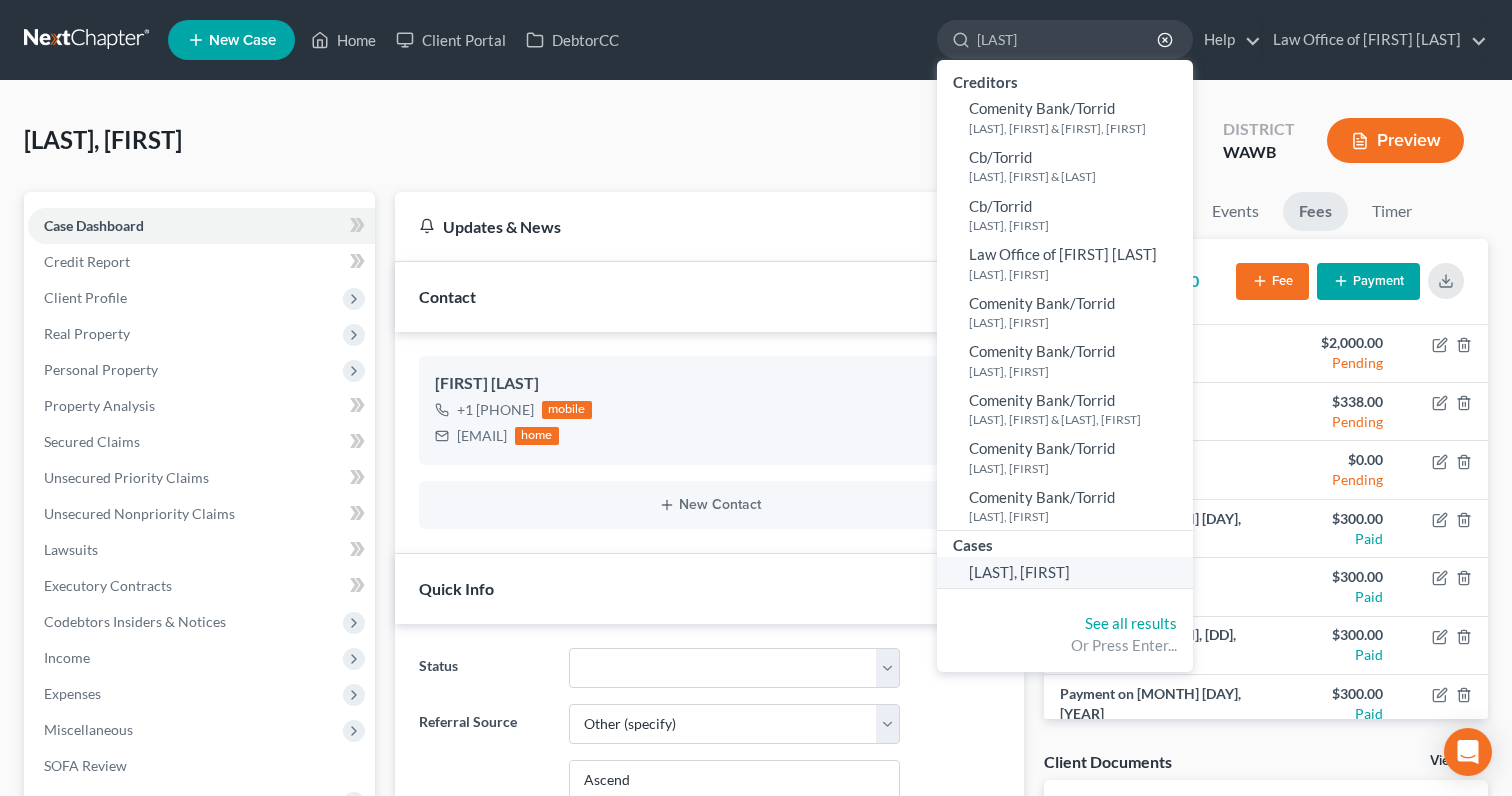 type on "[LAST]" 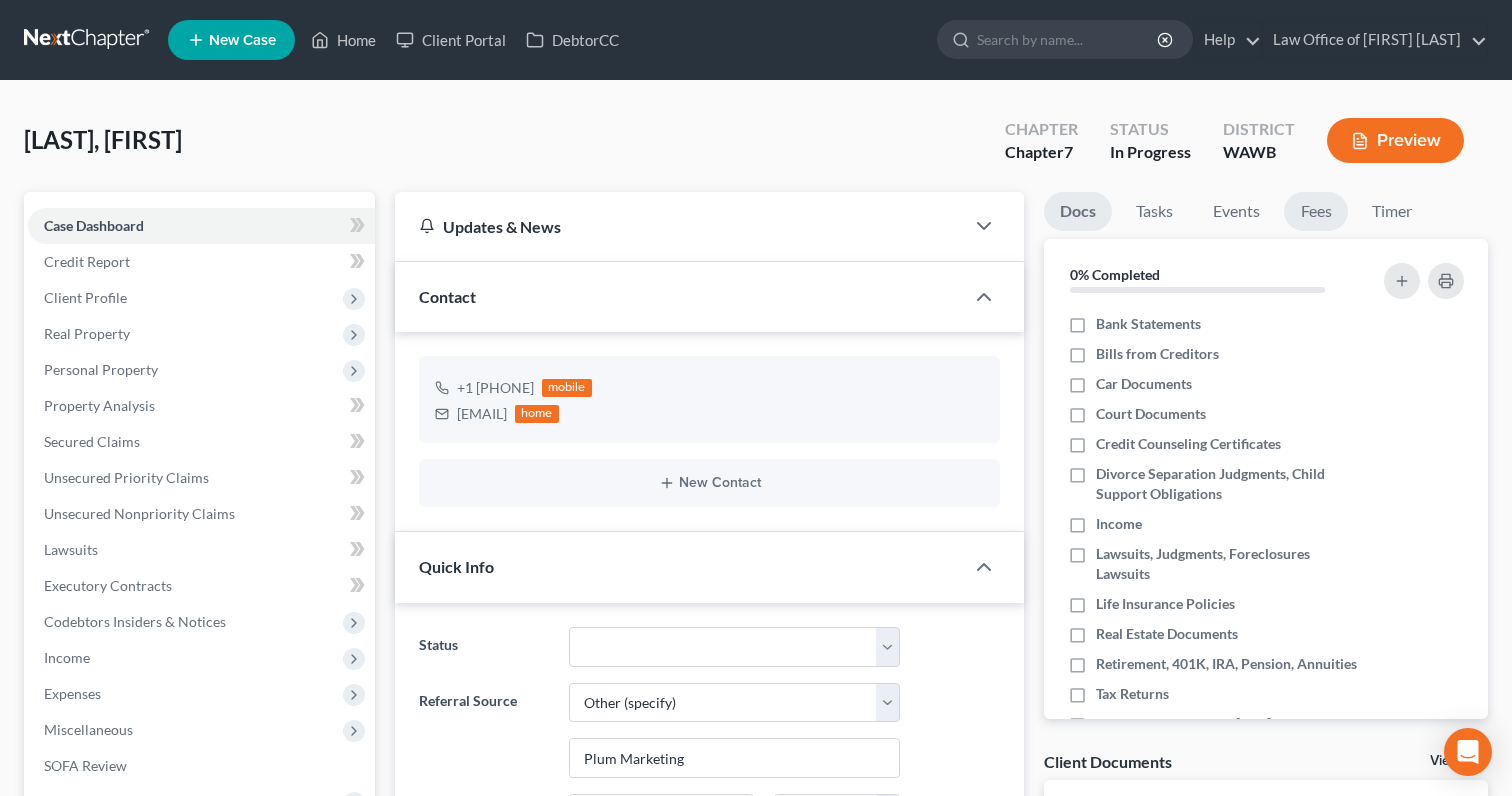 click on "Fees" at bounding box center (1078, 211) 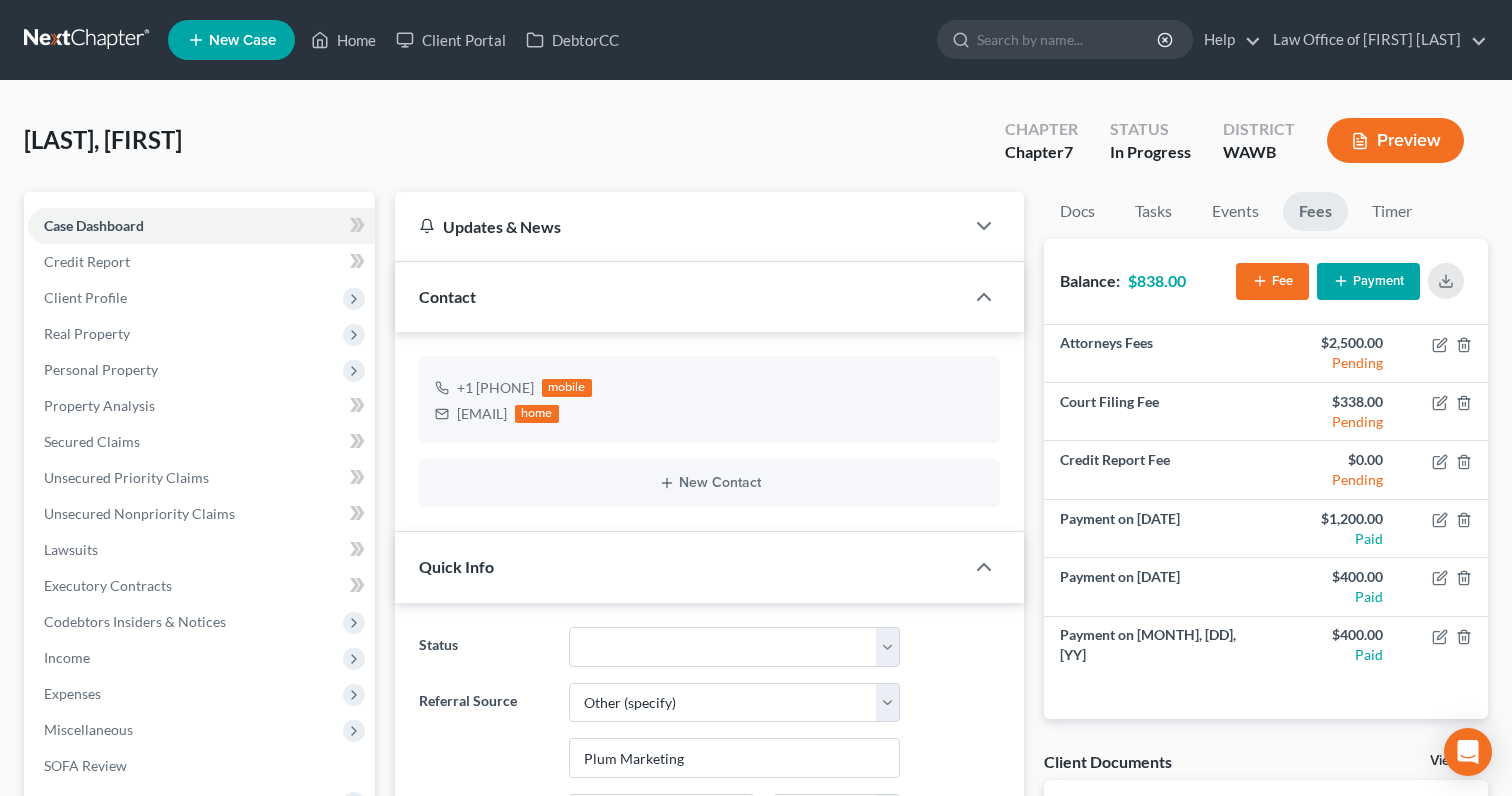 click on "Payment" at bounding box center (1368, 281) 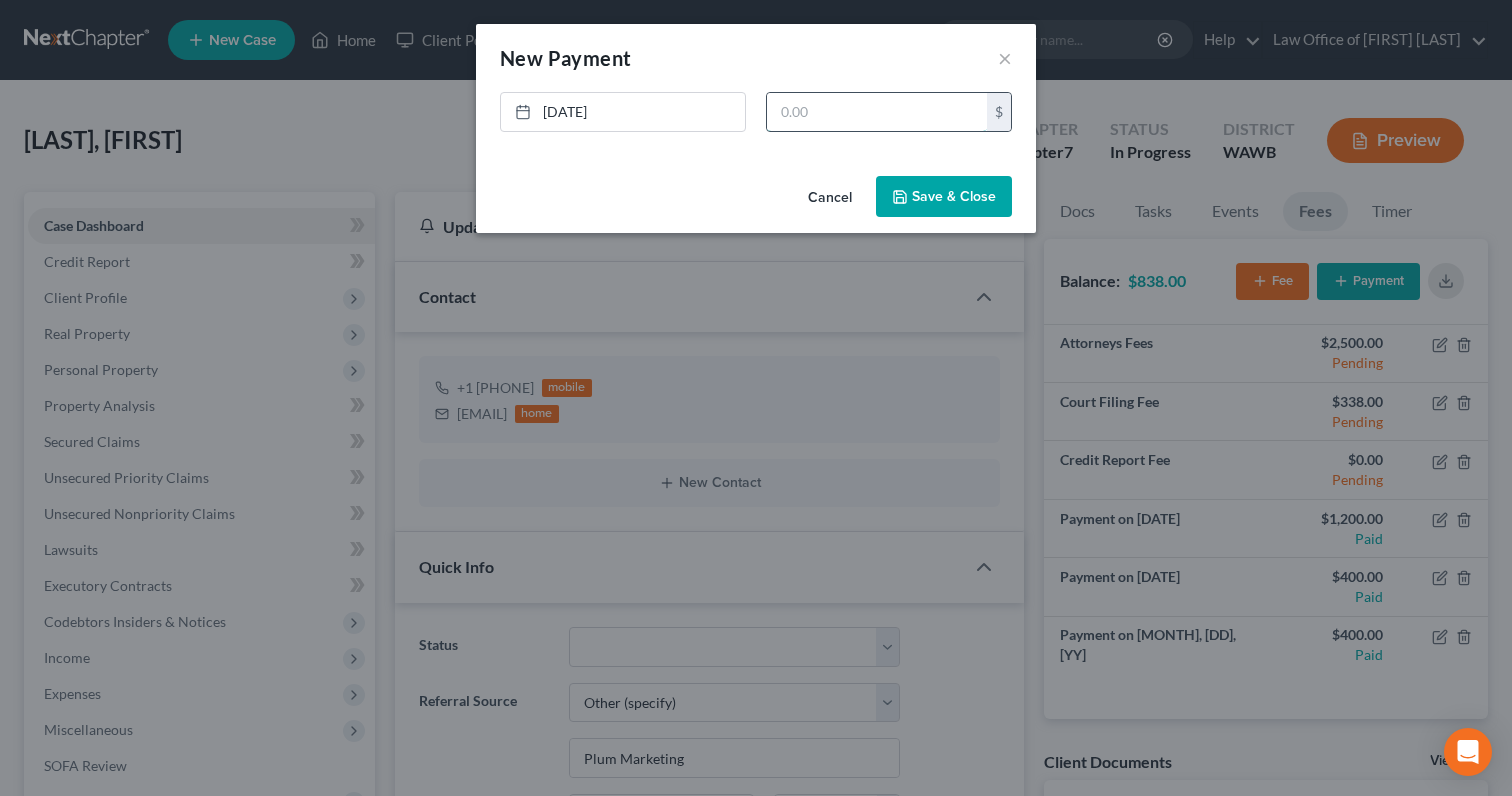 click at bounding box center (877, 112) 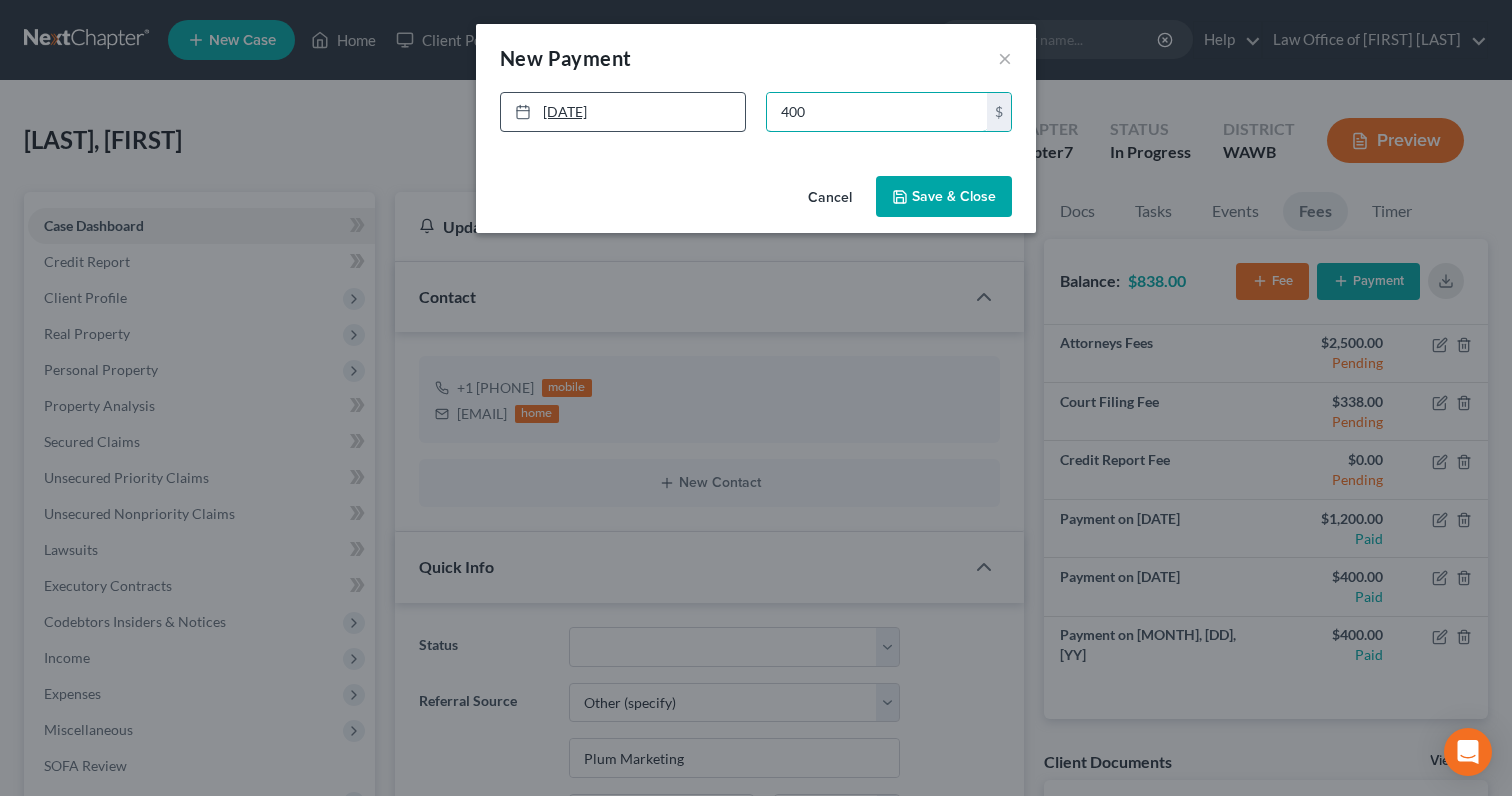 type on "400" 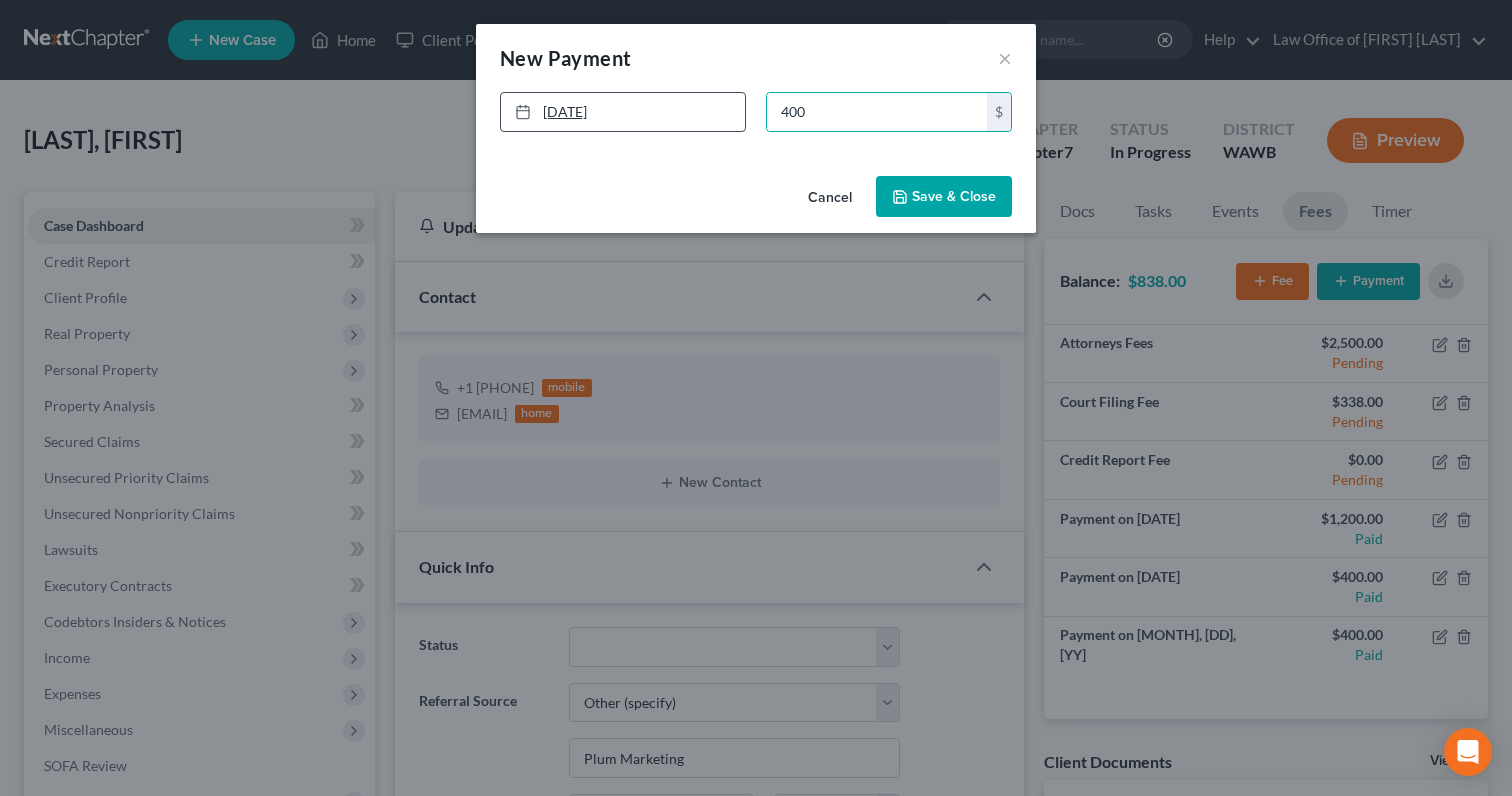 click on "[DATE]" at bounding box center (623, 112) 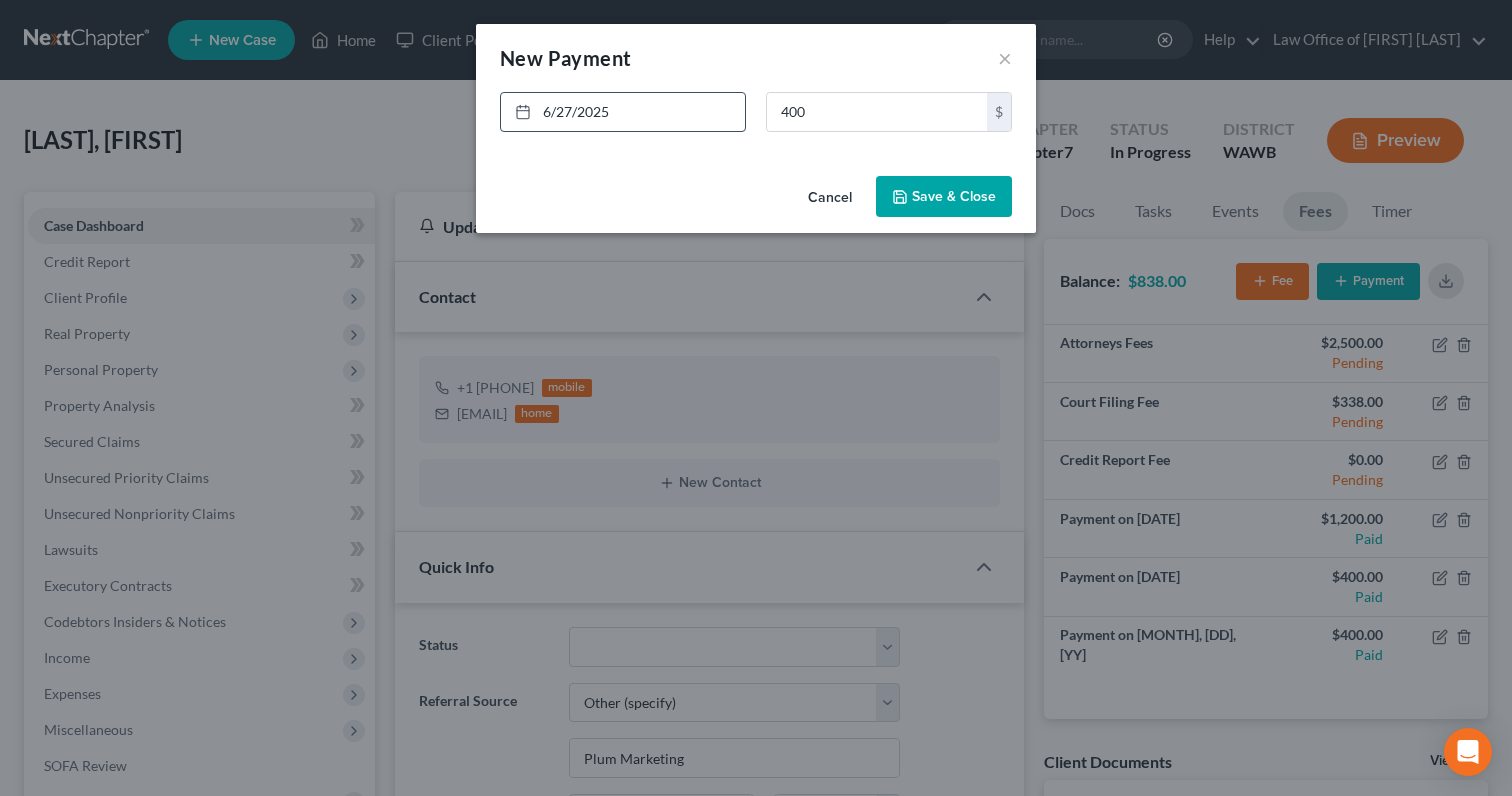 click on "Save & Close" at bounding box center [944, 197] 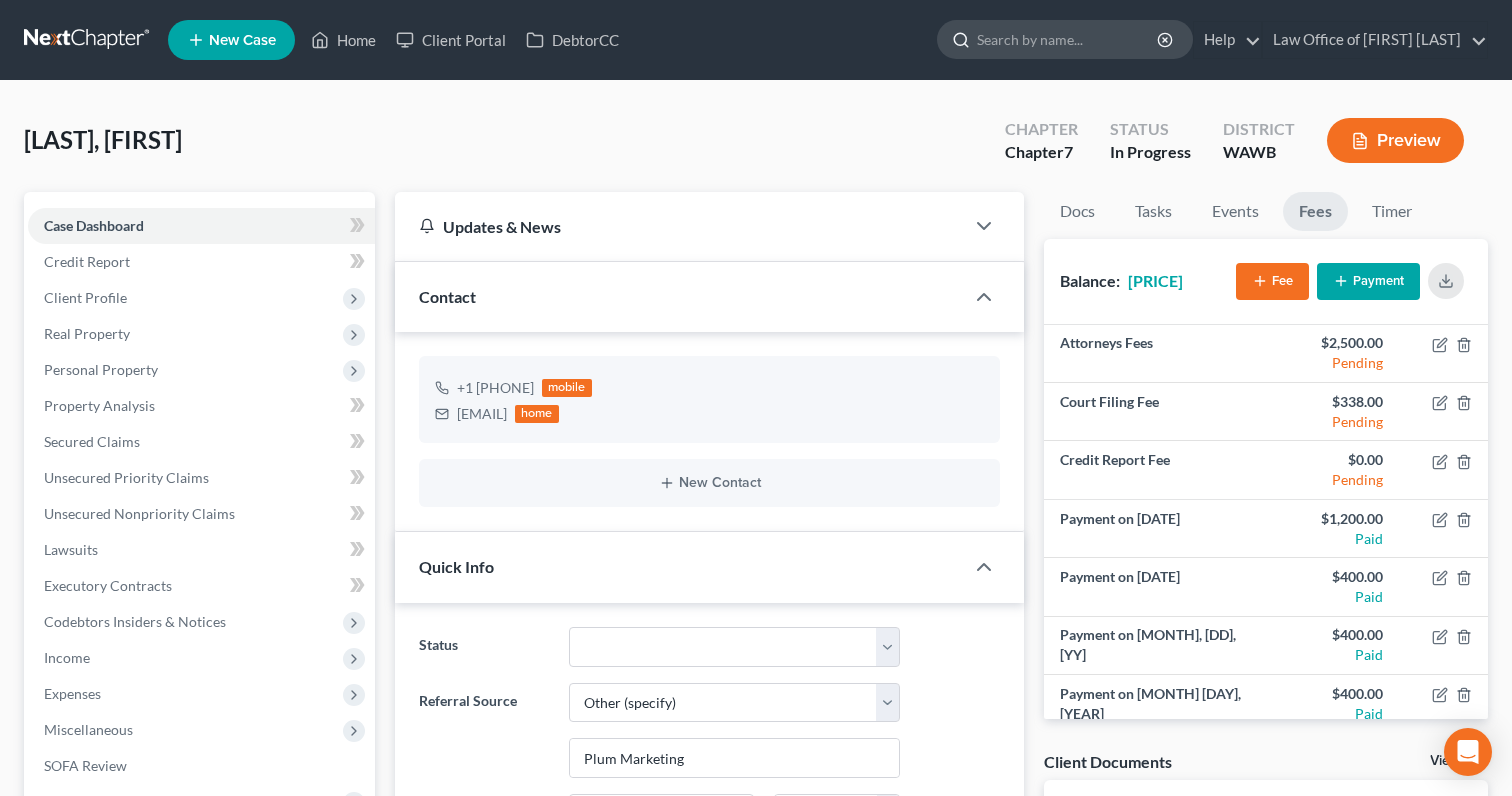 click at bounding box center [1068, 39] 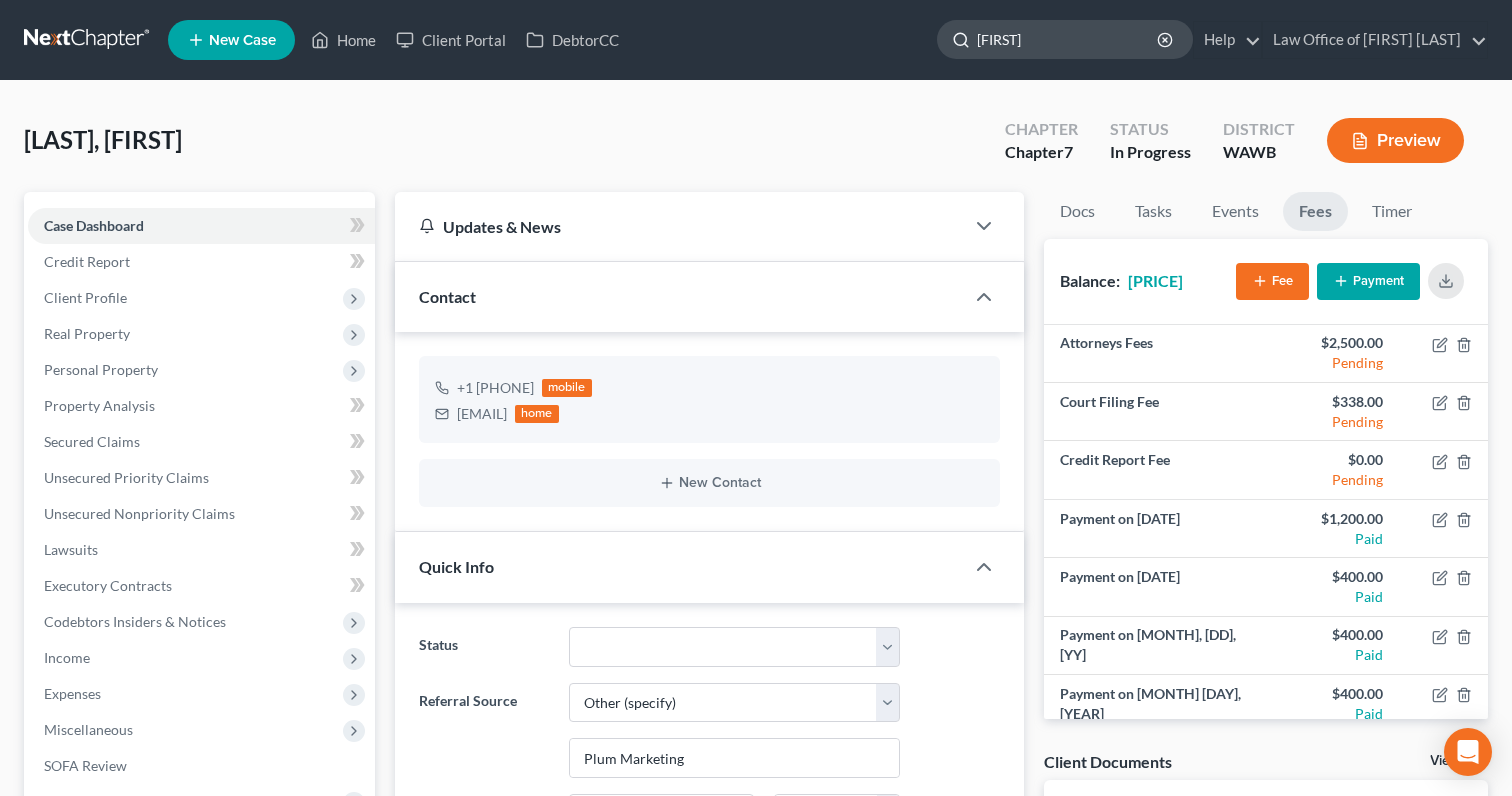 type on "[LAST]" 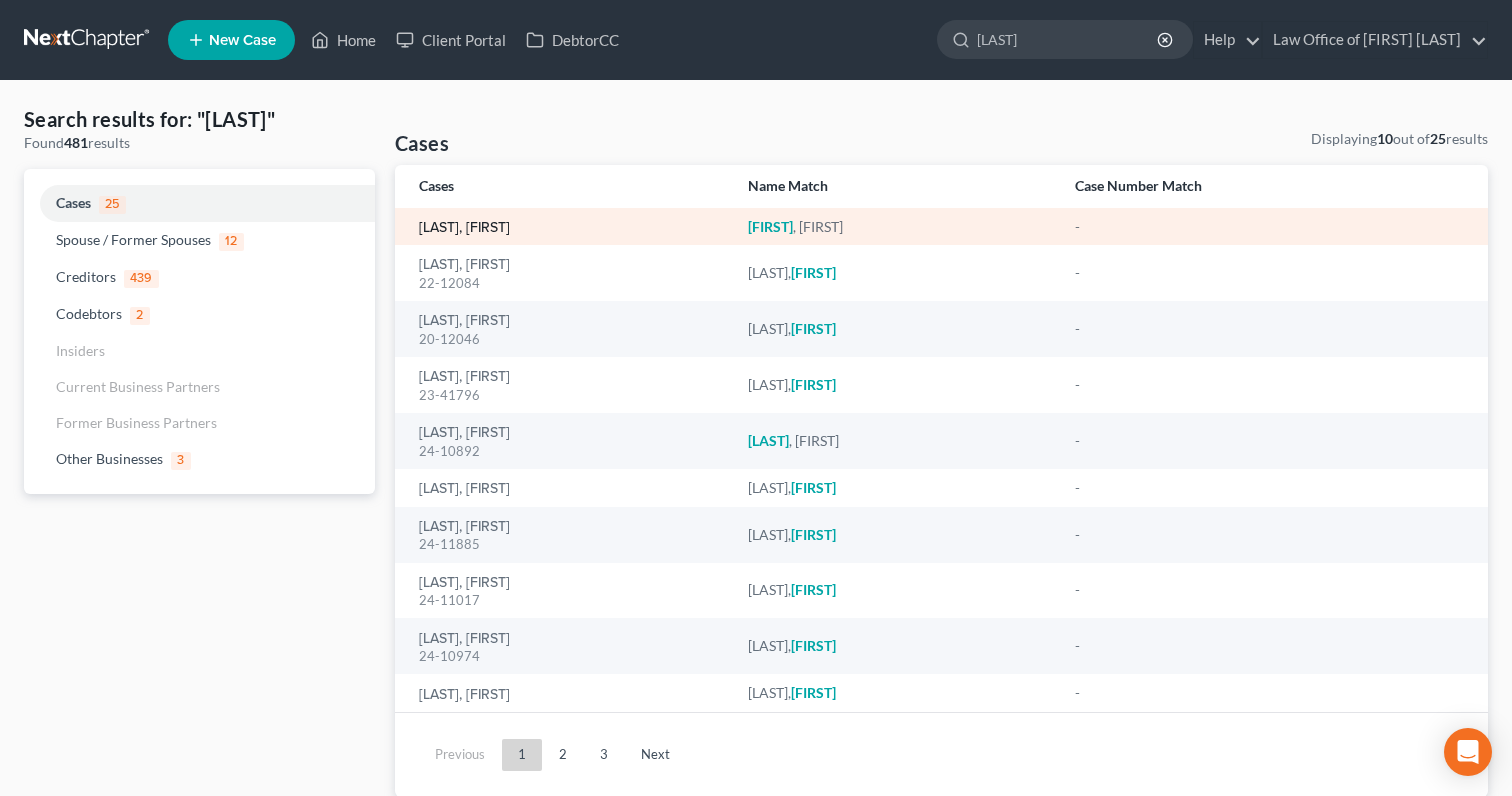 click on "[LAST], [FIRST]" at bounding box center [464, 228] 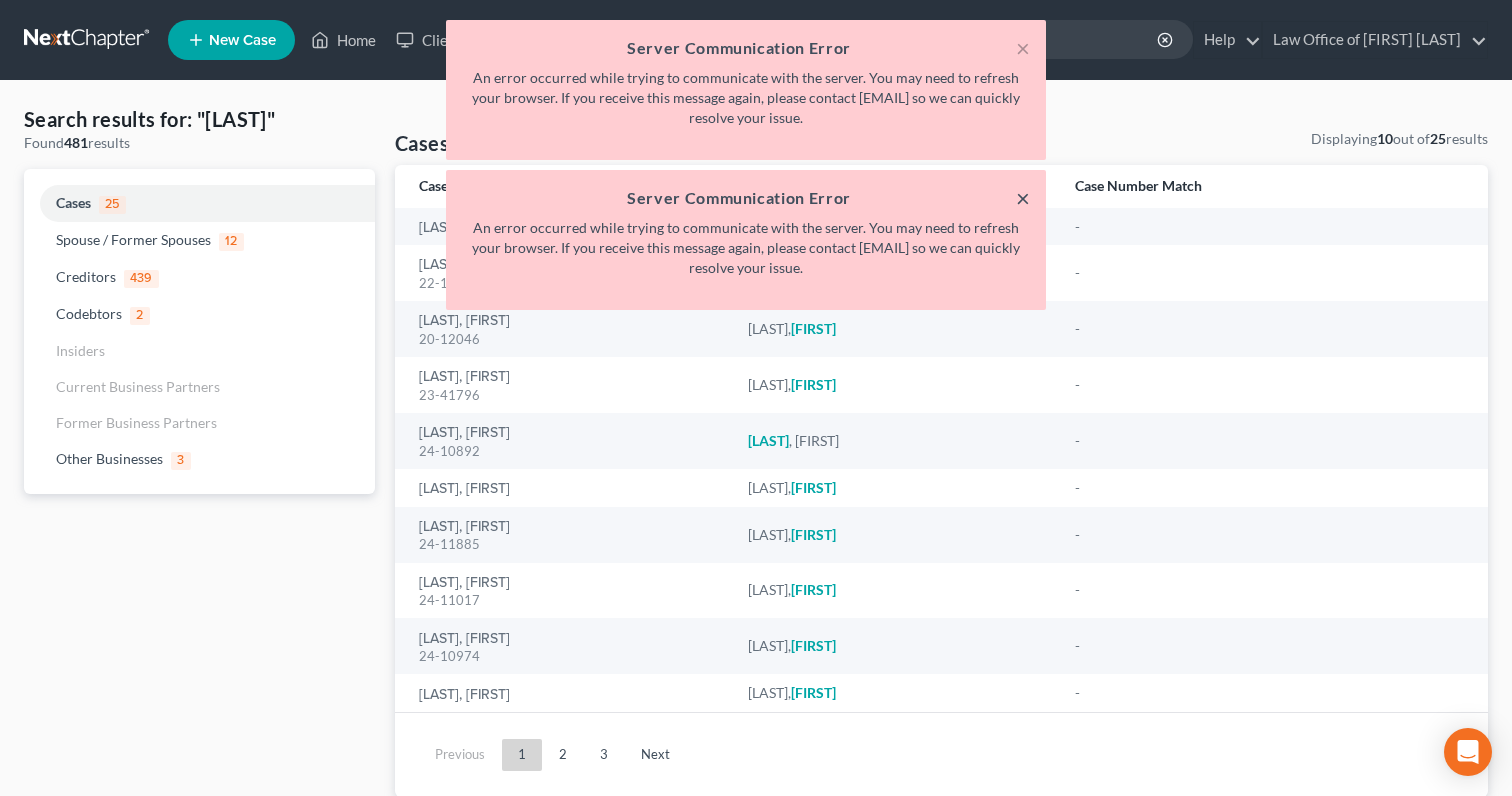 click on "×" at bounding box center (1023, 48) 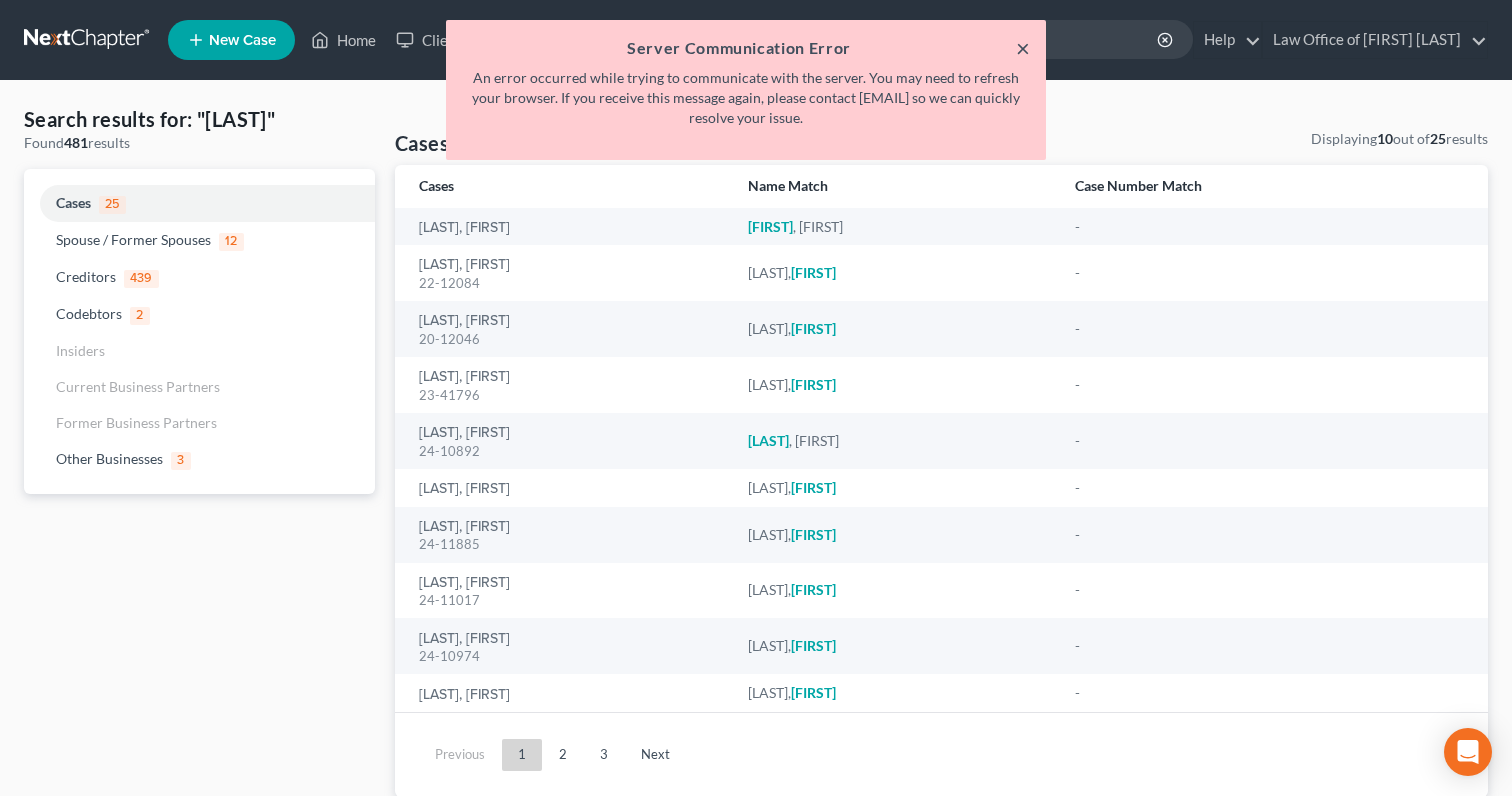 click on "×" at bounding box center (1023, 48) 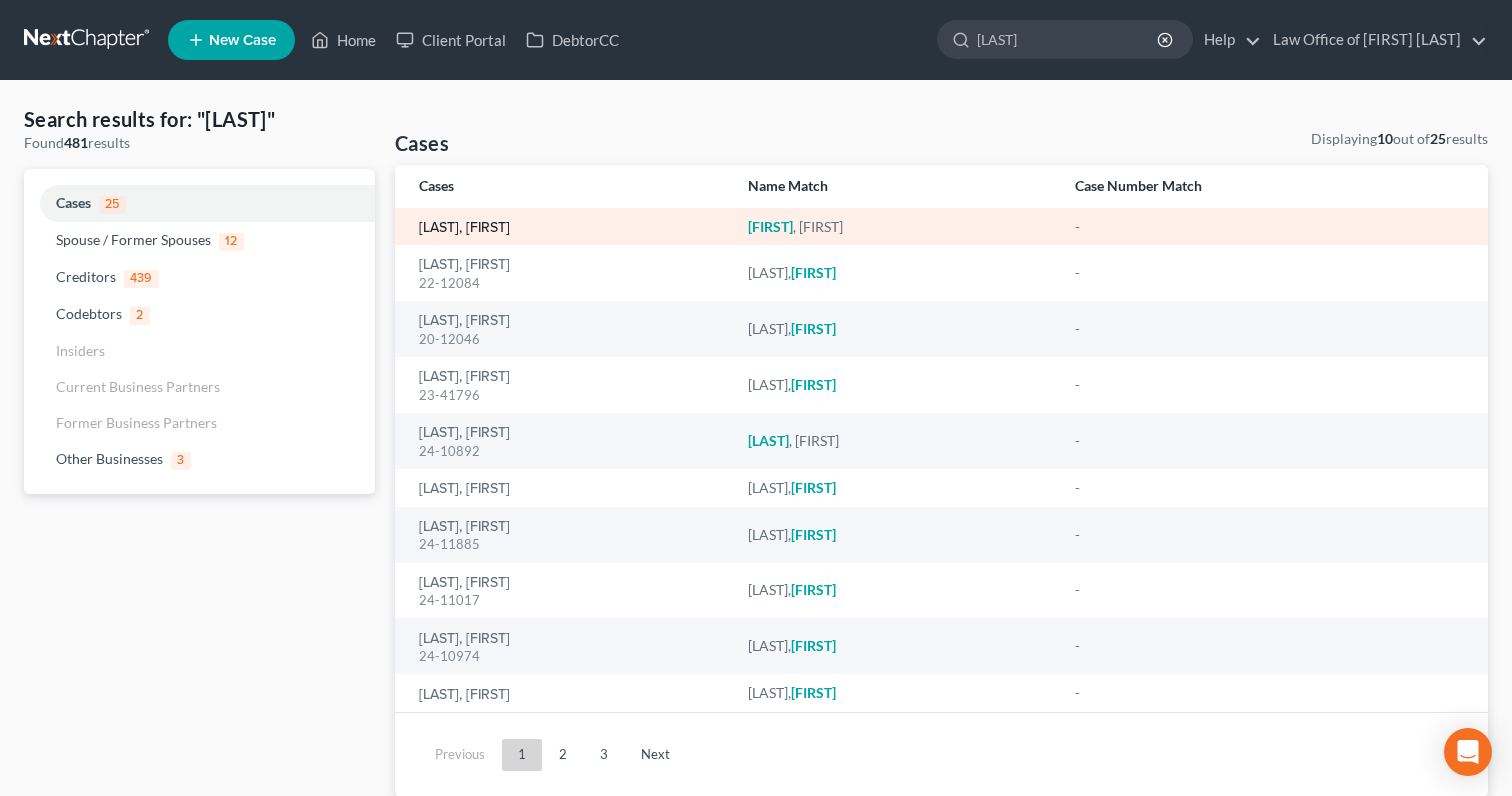 click on "[LAST], [FIRST]" at bounding box center (464, 228) 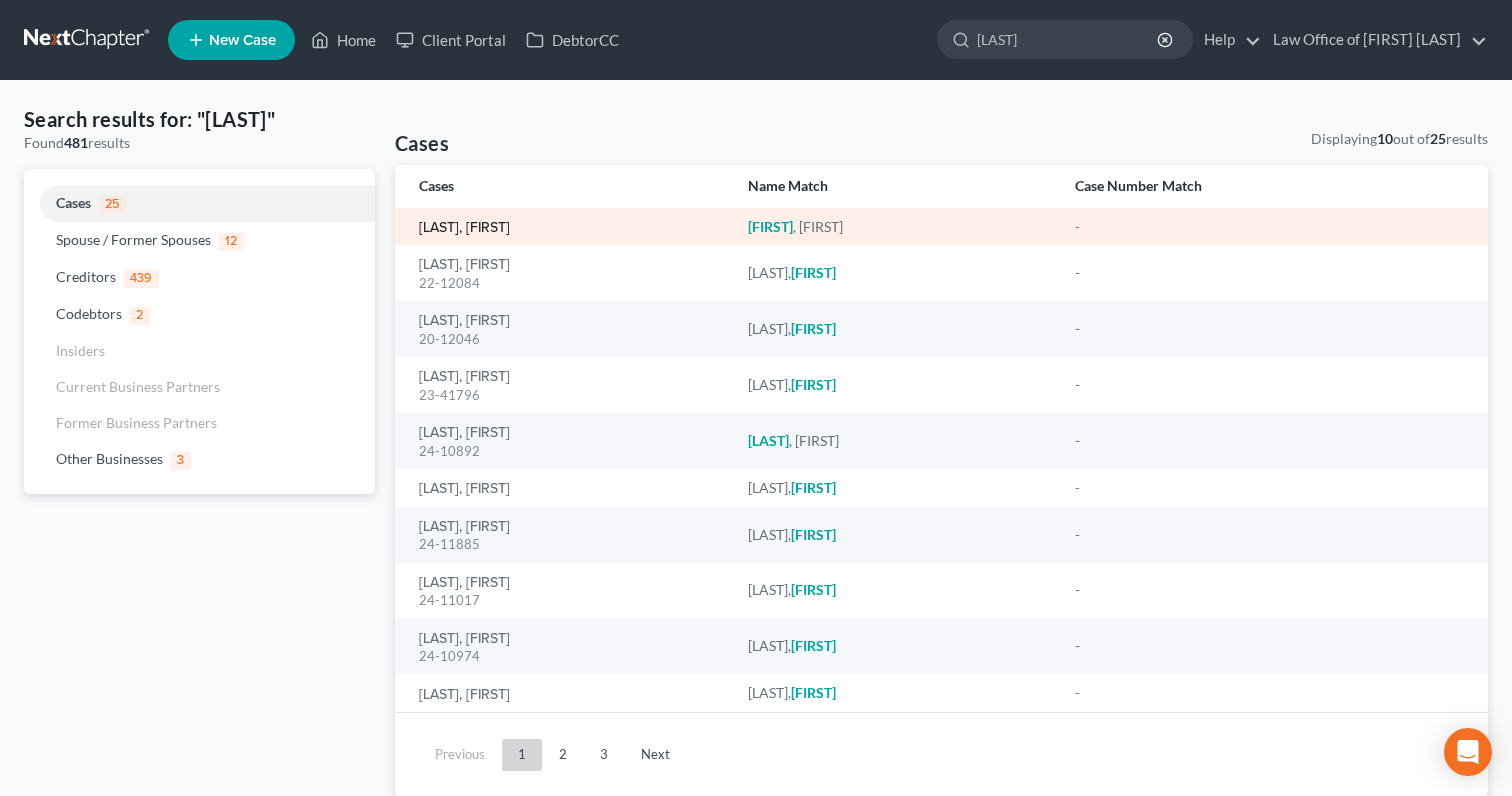 click on "[LAST], [FIRST]" at bounding box center [464, 228] 